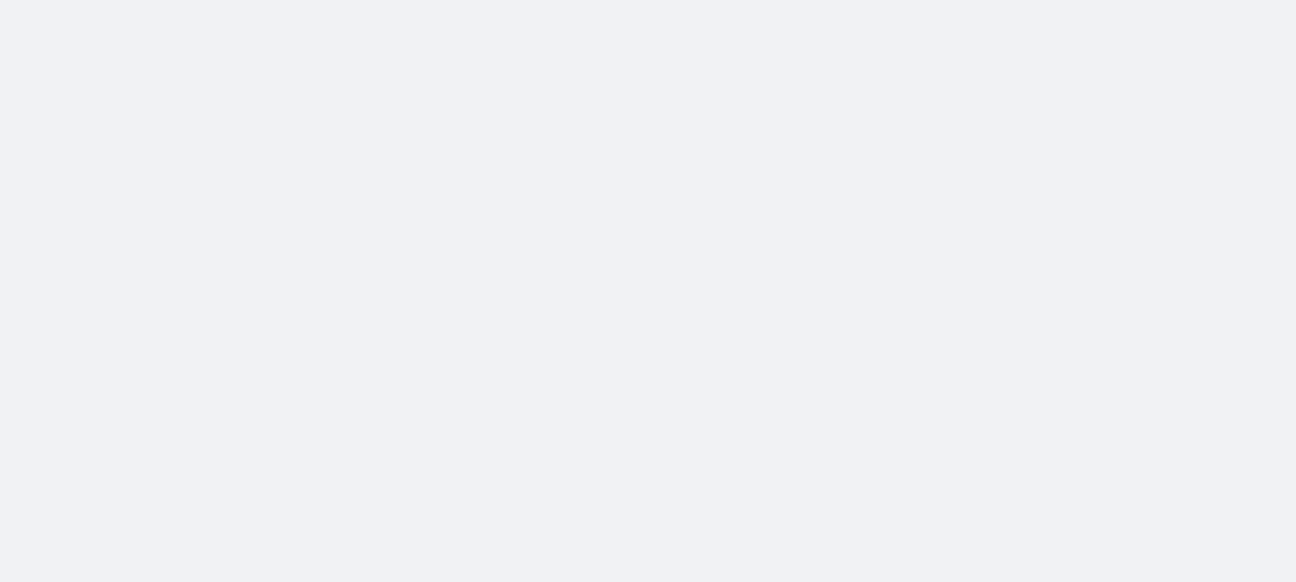 scroll, scrollTop: 0, scrollLeft: 0, axis: both 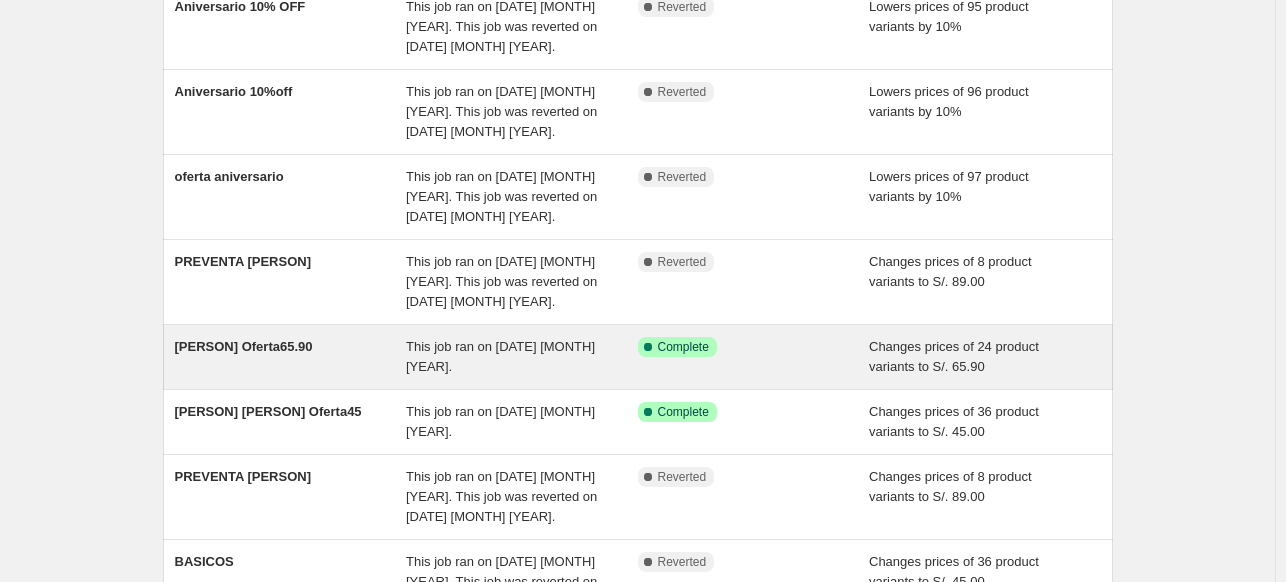 click on "[PERSON] Oferta65.90" at bounding box center [291, 357] 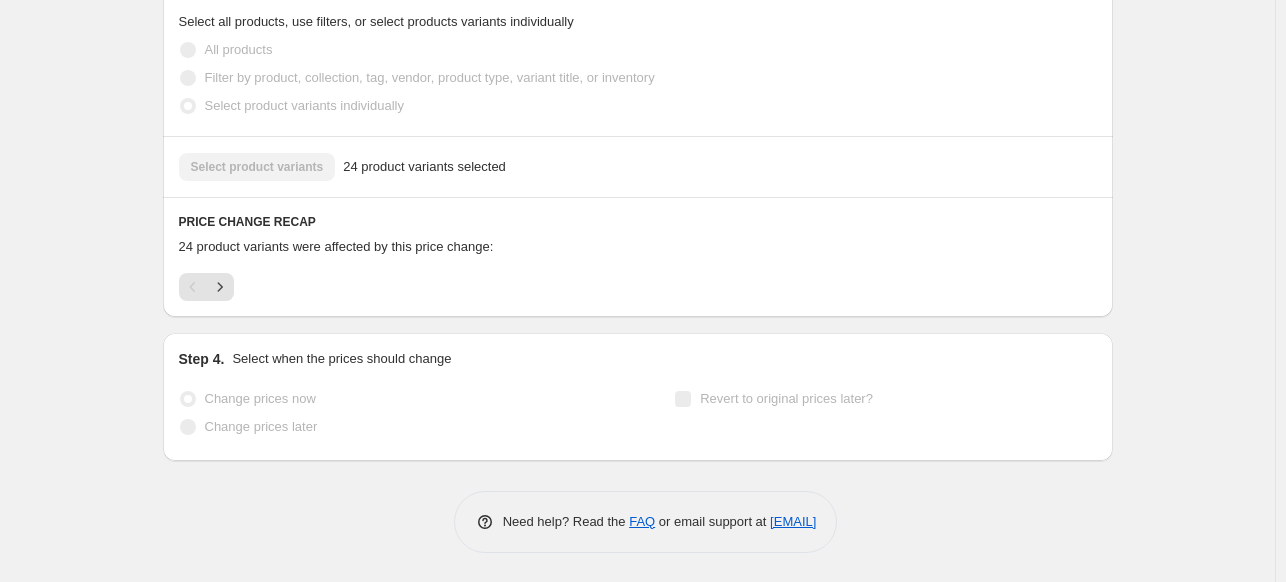 scroll, scrollTop: 0, scrollLeft: 0, axis: both 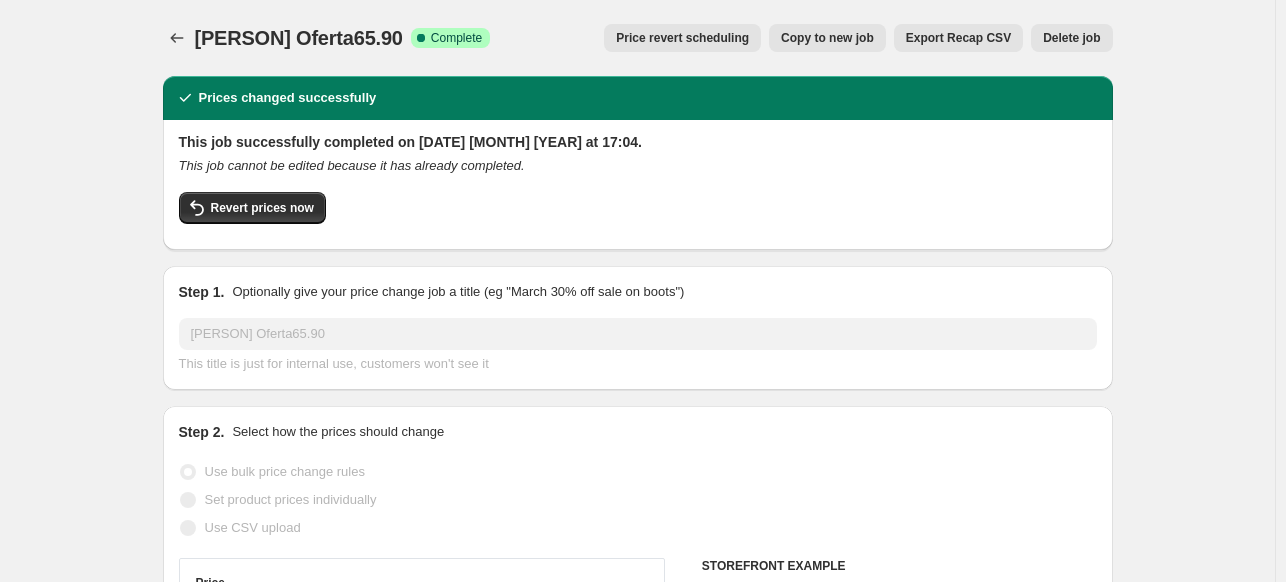 click on "Delete job" at bounding box center (1071, 38) 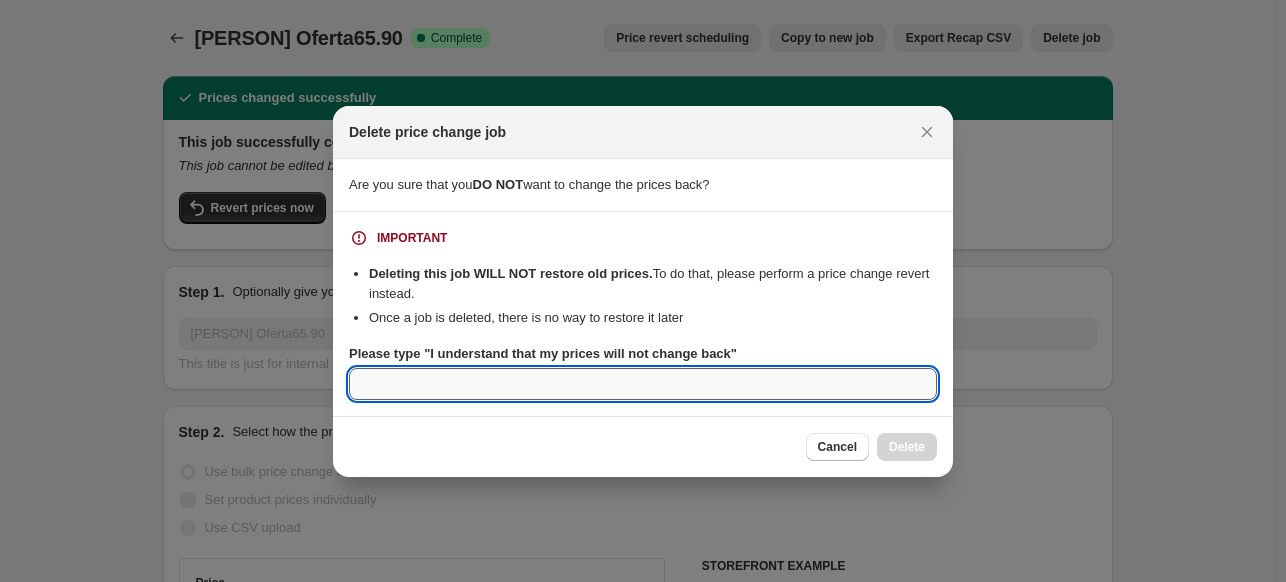 click on "Please type "I understand that my prices will not change back"" at bounding box center [643, 384] 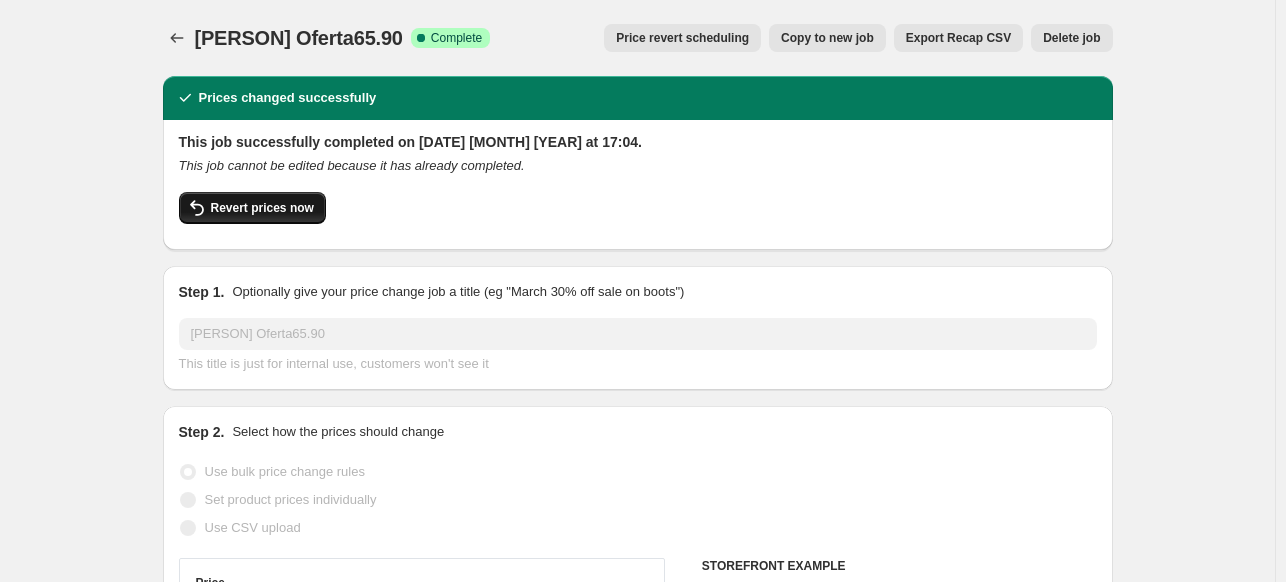 click on "Revert prices now" at bounding box center (262, 208) 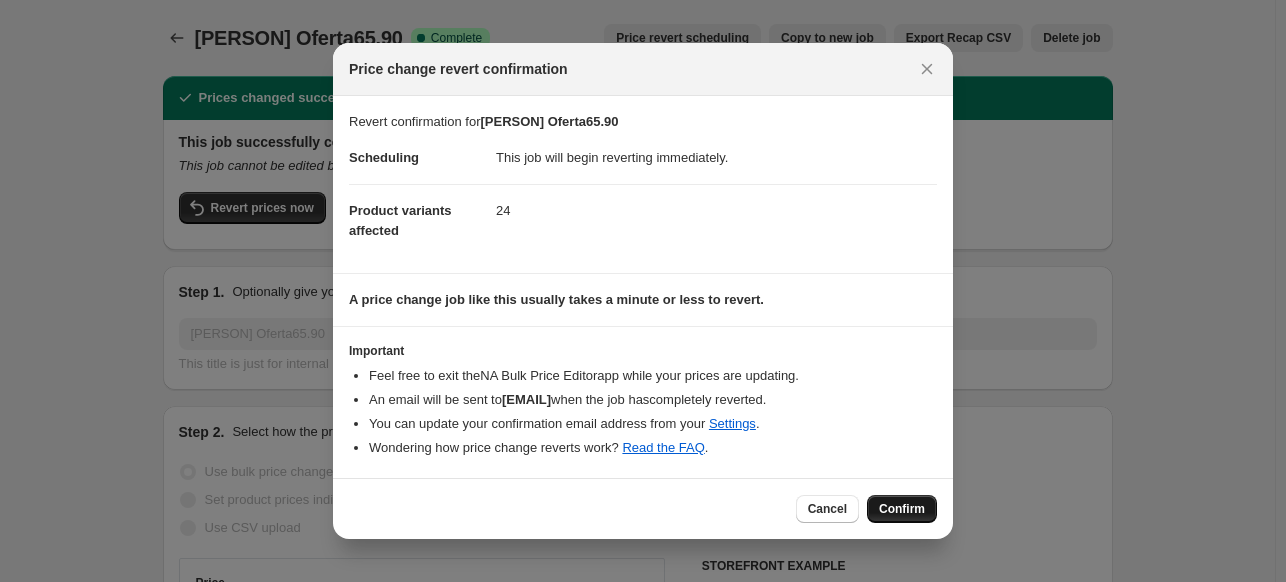 click on "Confirm" at bounding box center (902, 509) 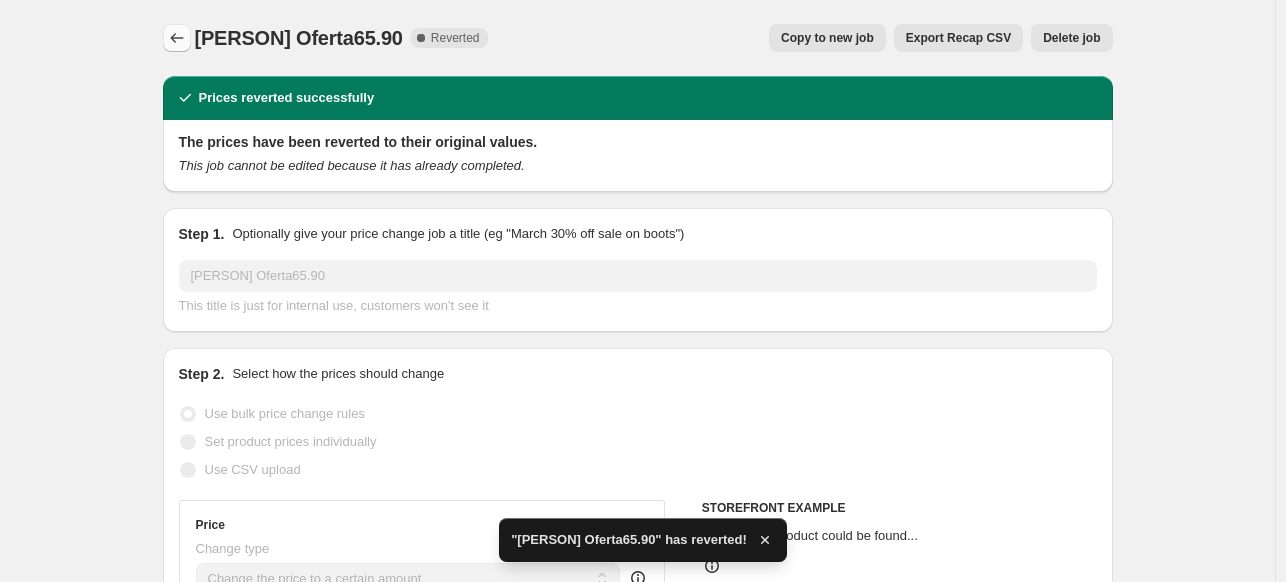click at bounding box center [177, 38] 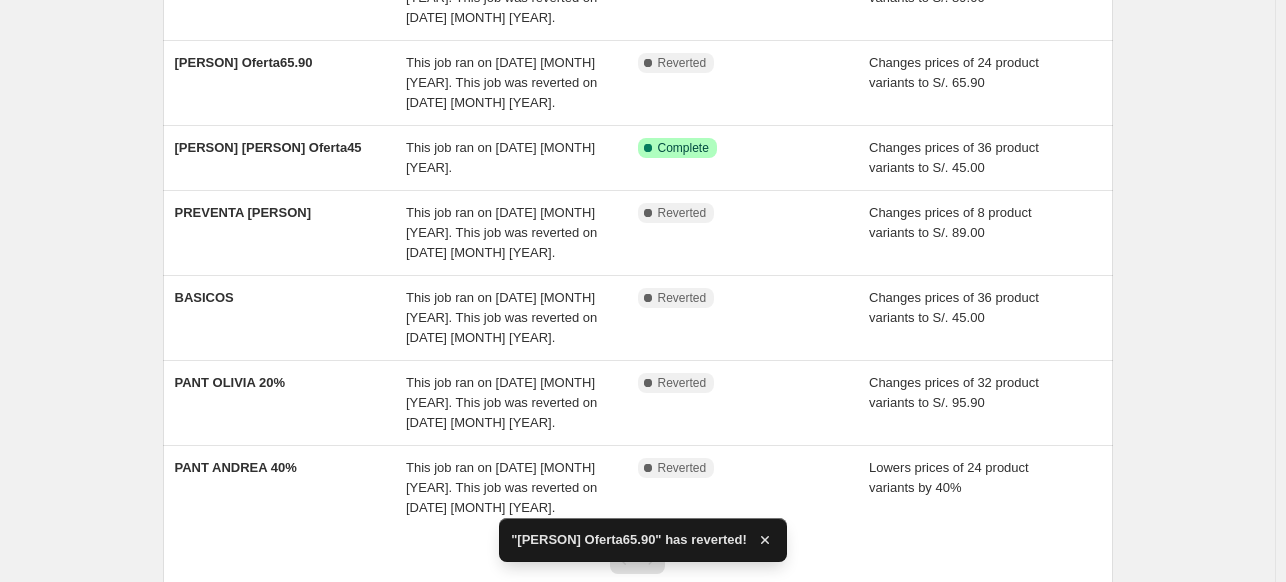 scroll, scrollTop: 483, scrollLeft: 0, axis: vertical 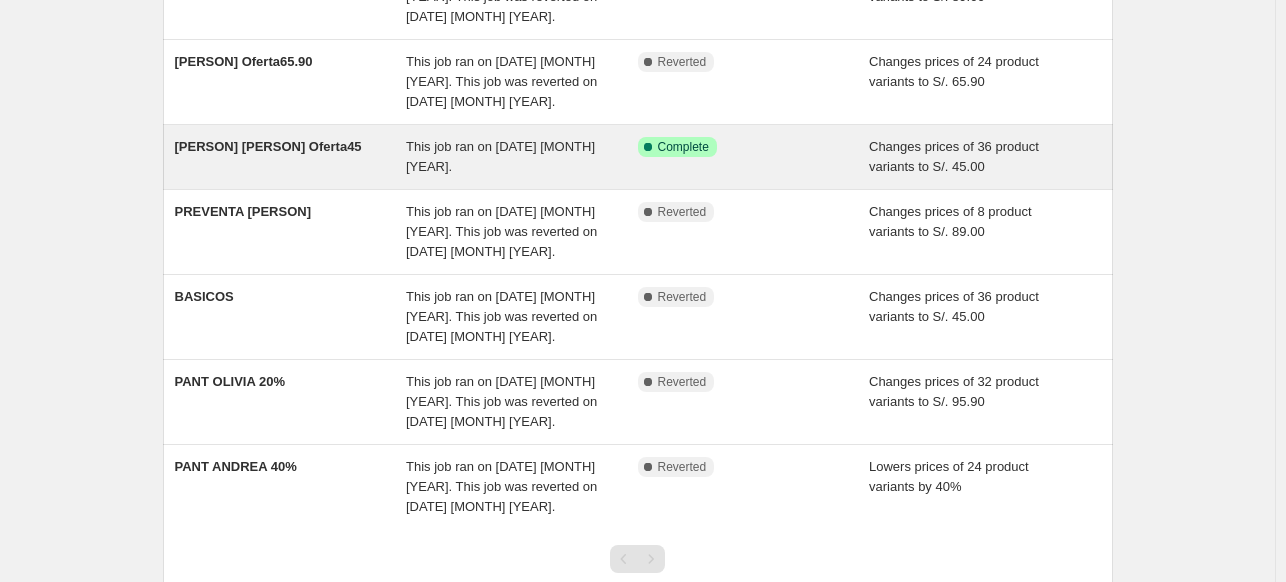 click on "[PERSON] [PERSON] Oferta45 This job ran on [DATE] [MONTH] [YEAR]. Success Complete Complete Changes prices of 36 product variants to S/. 45.00" at bounding box center [638, 157] 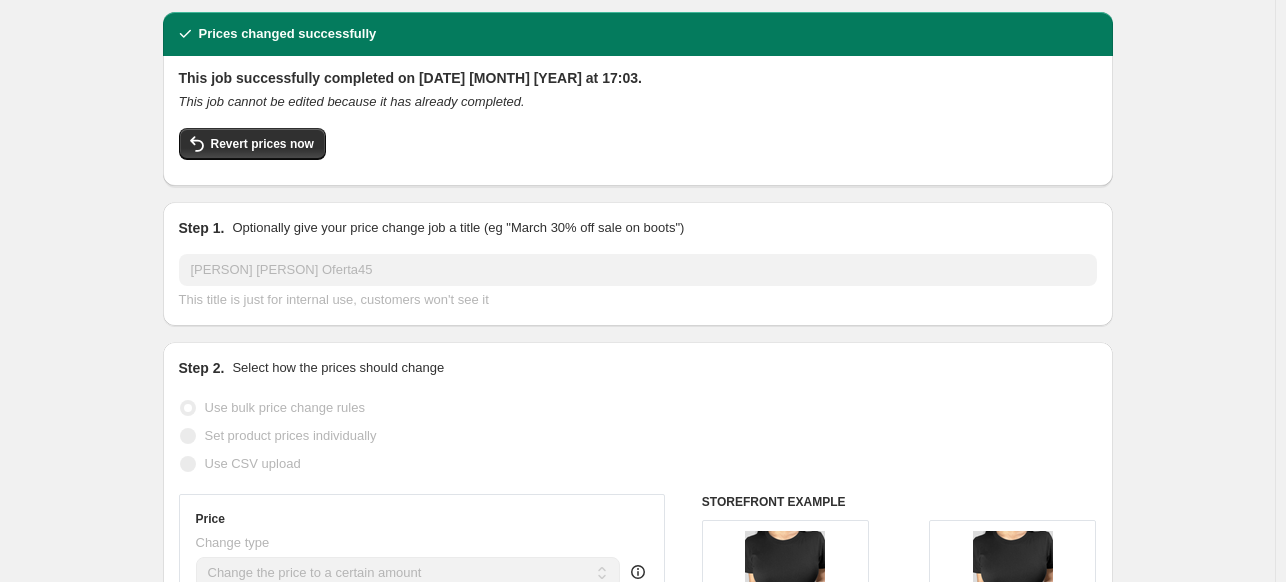 scroll, scrollTop: 40, scrollLeft: 0, axis: vertical 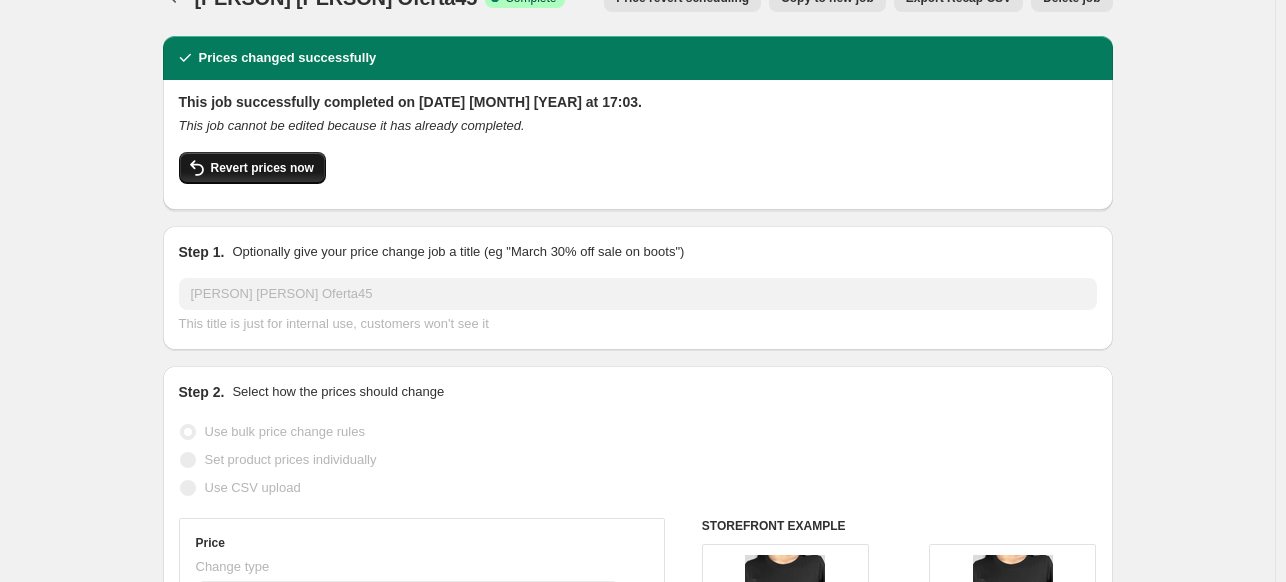 click on "Revert prices now" at bounding box center [262, 168] 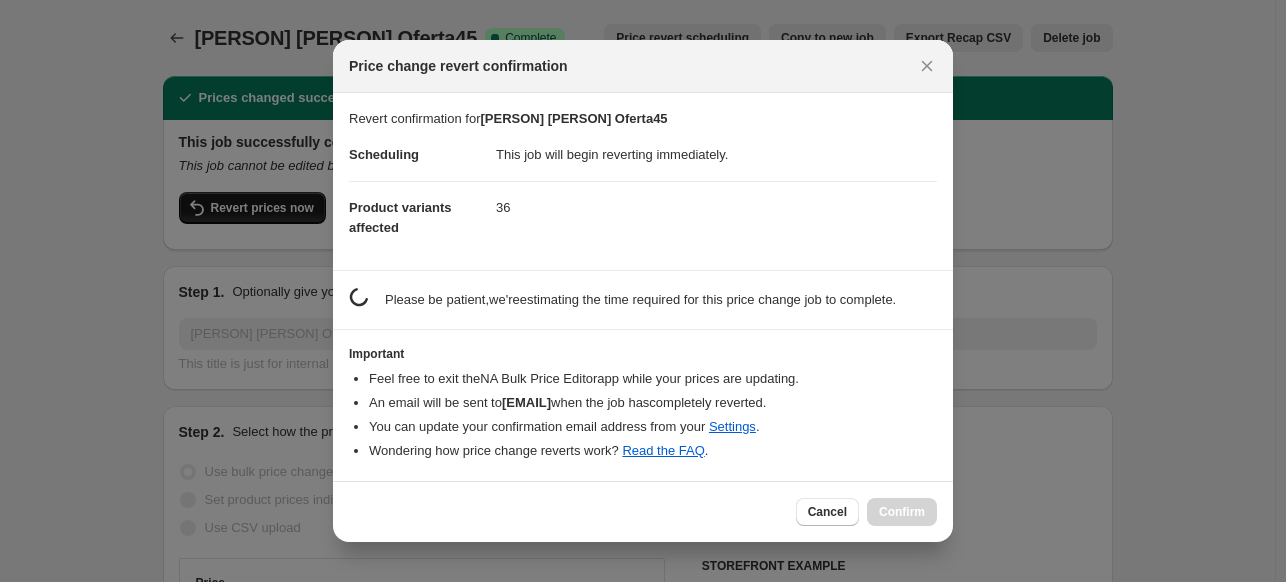 scroll, scrollTop: 40, scrollLeft: 0, axis: vertical 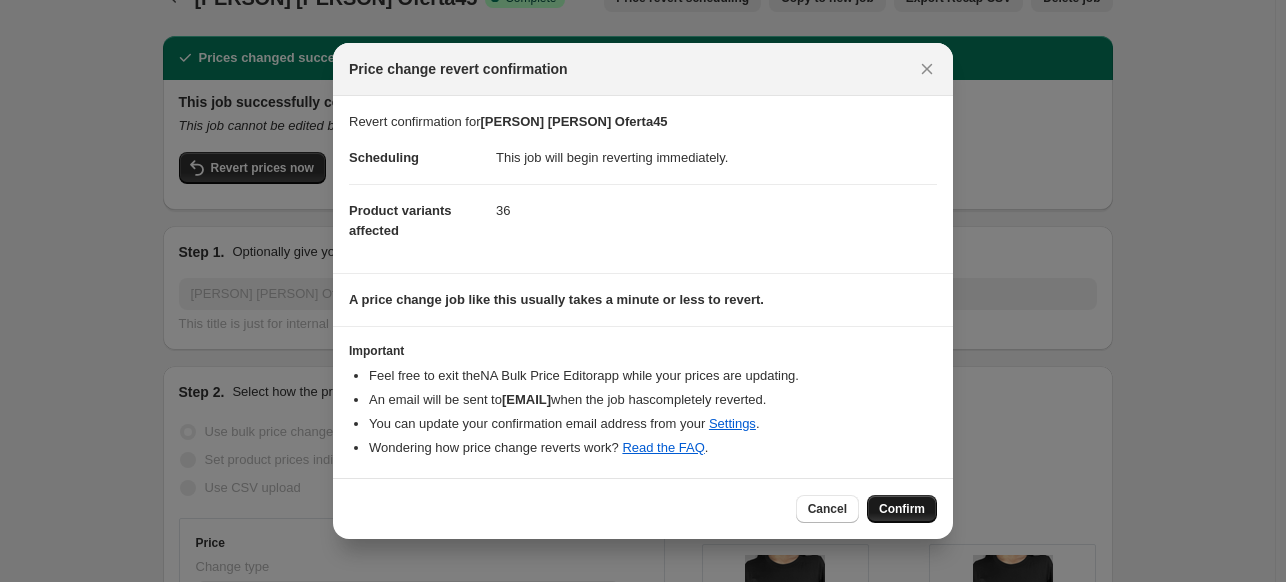 click on "Confirm" at bounding box center [902, 509] 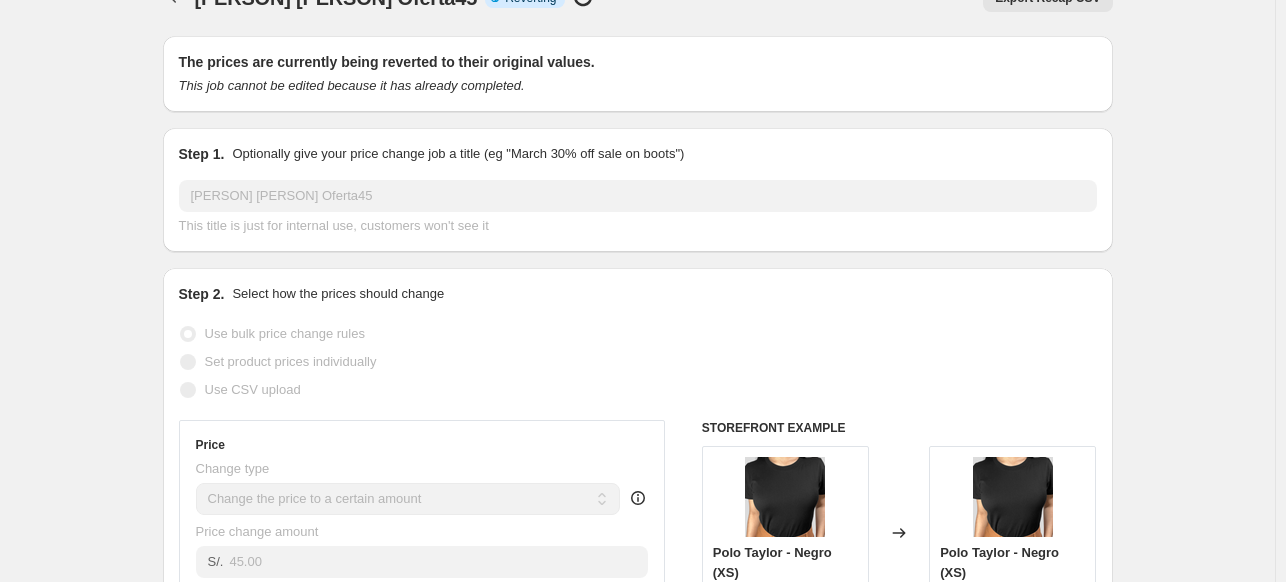scroll, scrollTop: 0, scrollLeft: 0, axis: both 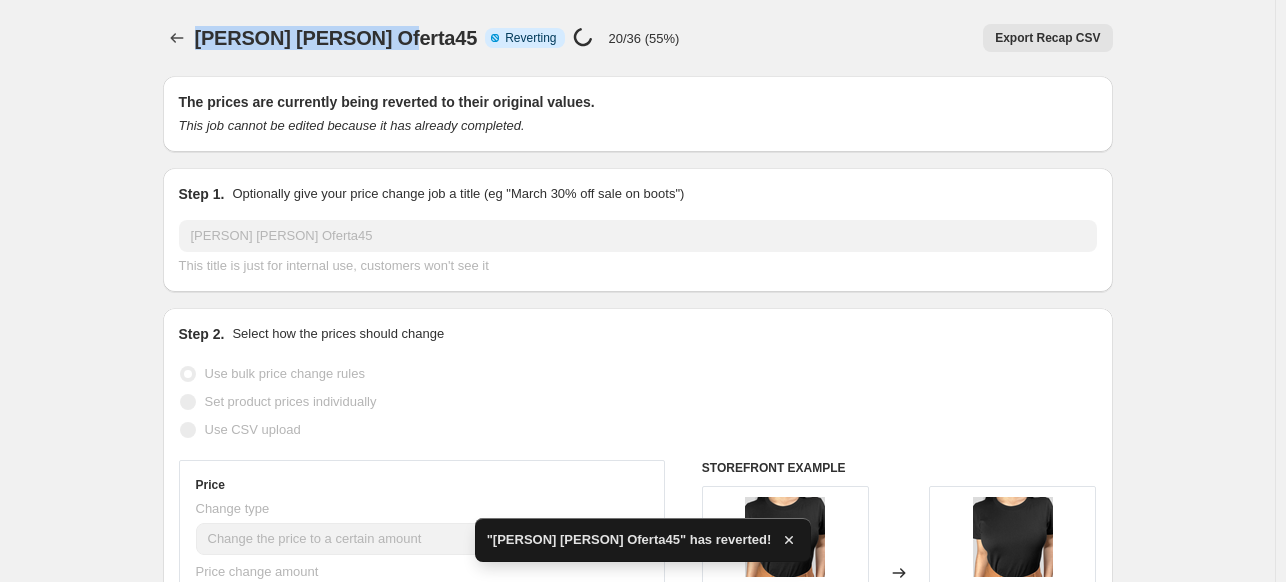 drag, startPoint x: 206, startPoint y: 38, endPoint x: 420, endPoint y: 55, distance: 214.67418 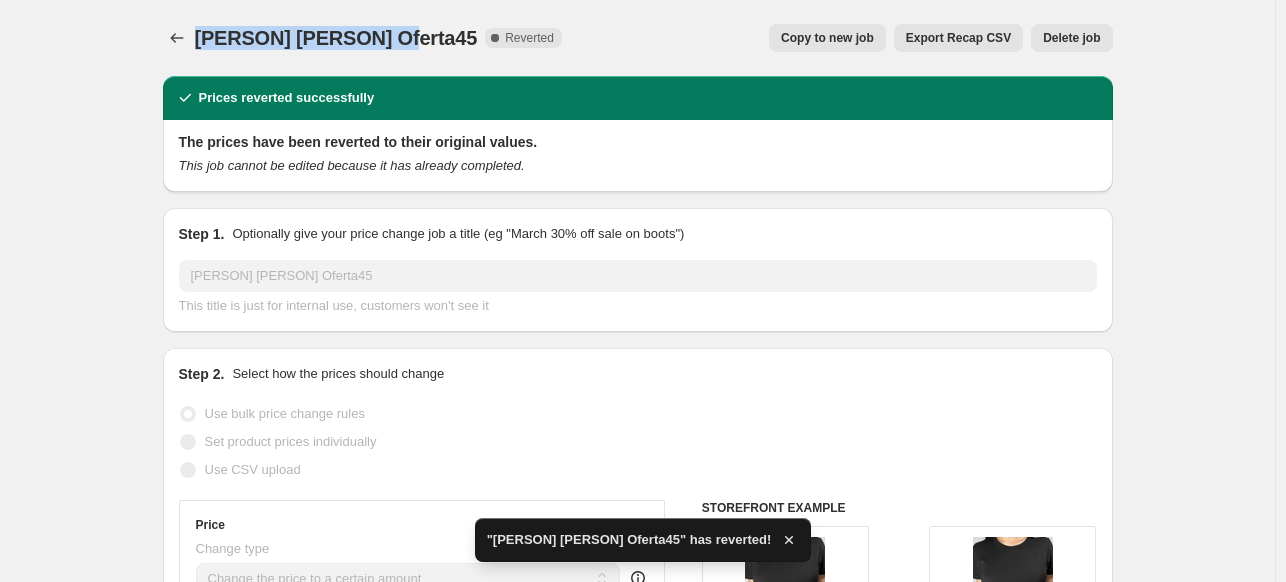 scroll, scrollTop: 0, scrollLeft: 0, axis: both 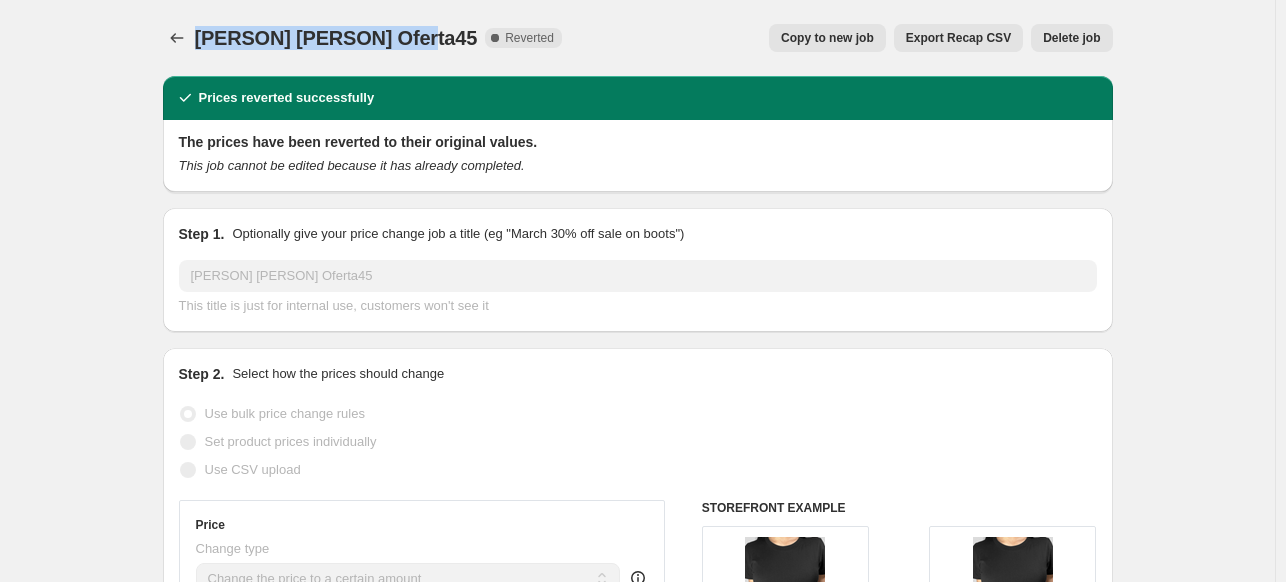 drag, startPoint x: 443, startPoint y: 35, endPoint x: 196, endPoint y: 60, distance: 248.26196 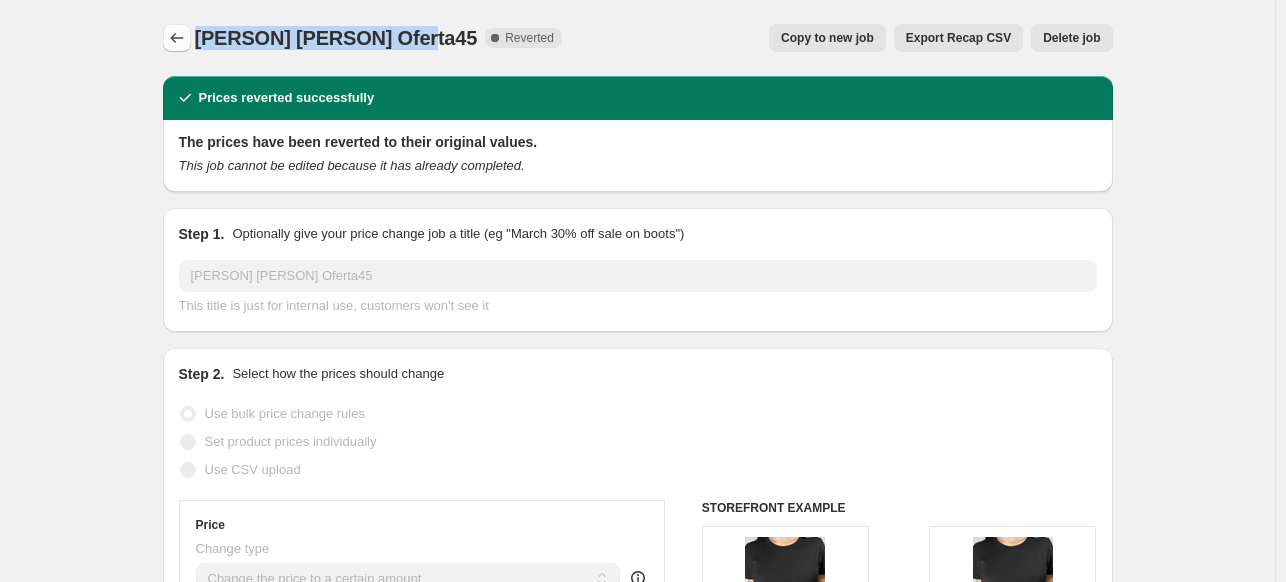 click at bounding box center (177, 38) 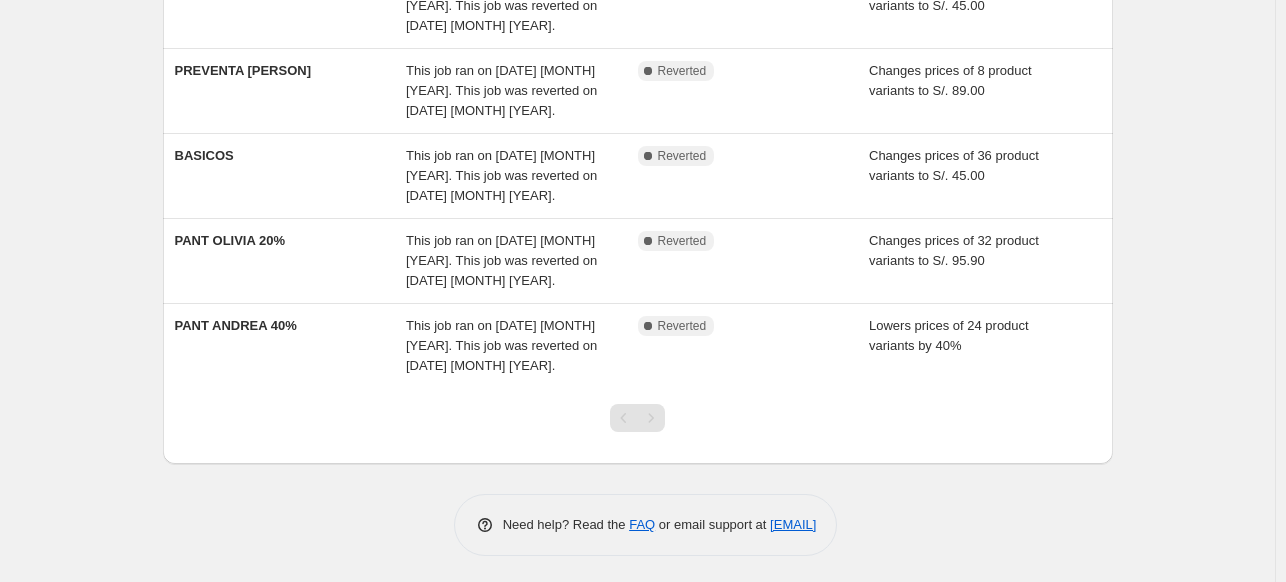 scroll, scrollTop: 0, scrollLeft: 0, axis: both 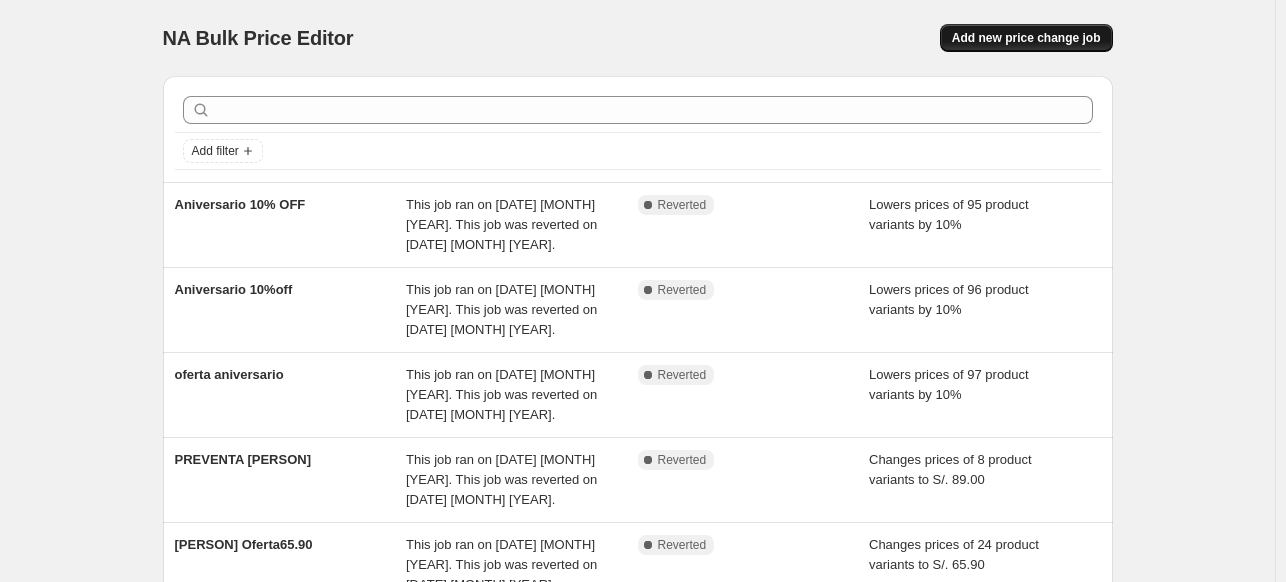 click on "Add new price change job" at bounding box center (1026, 38) 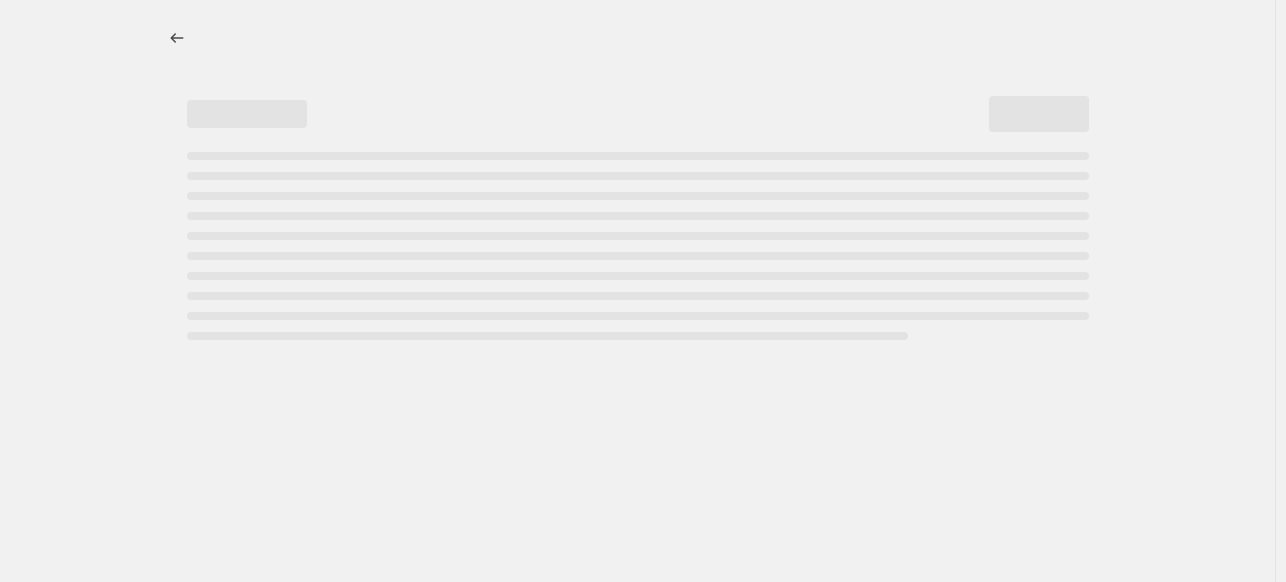 select on "percentage" 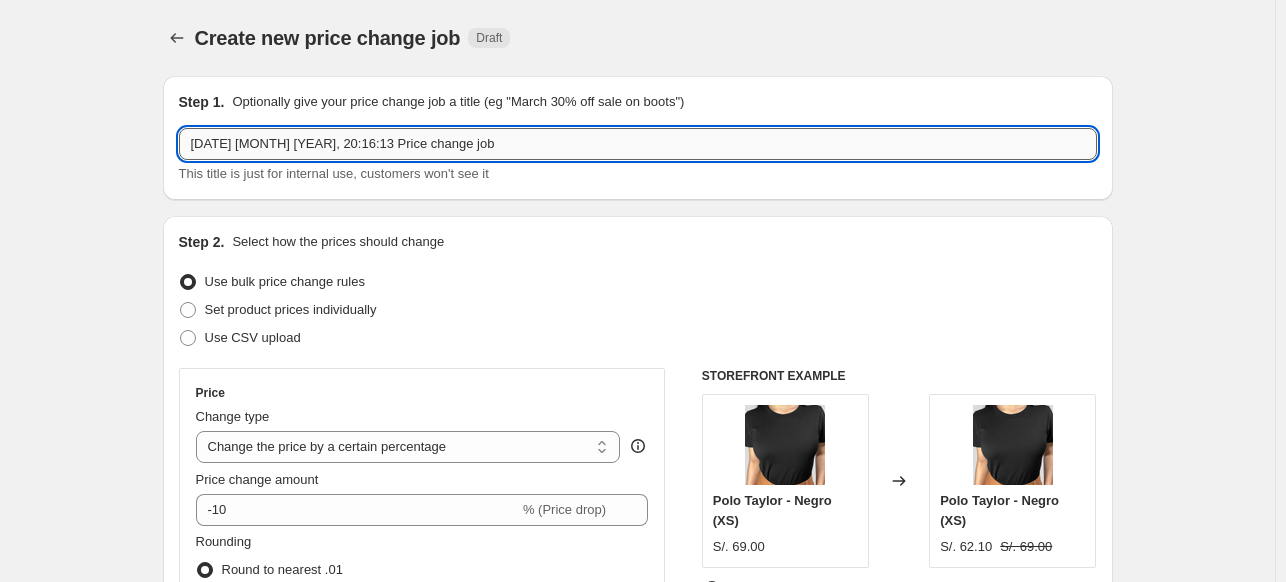click on "[DATE] [MONTH] [YEAR], 20:16:13 Price change job" at bounding box center [638, 144] 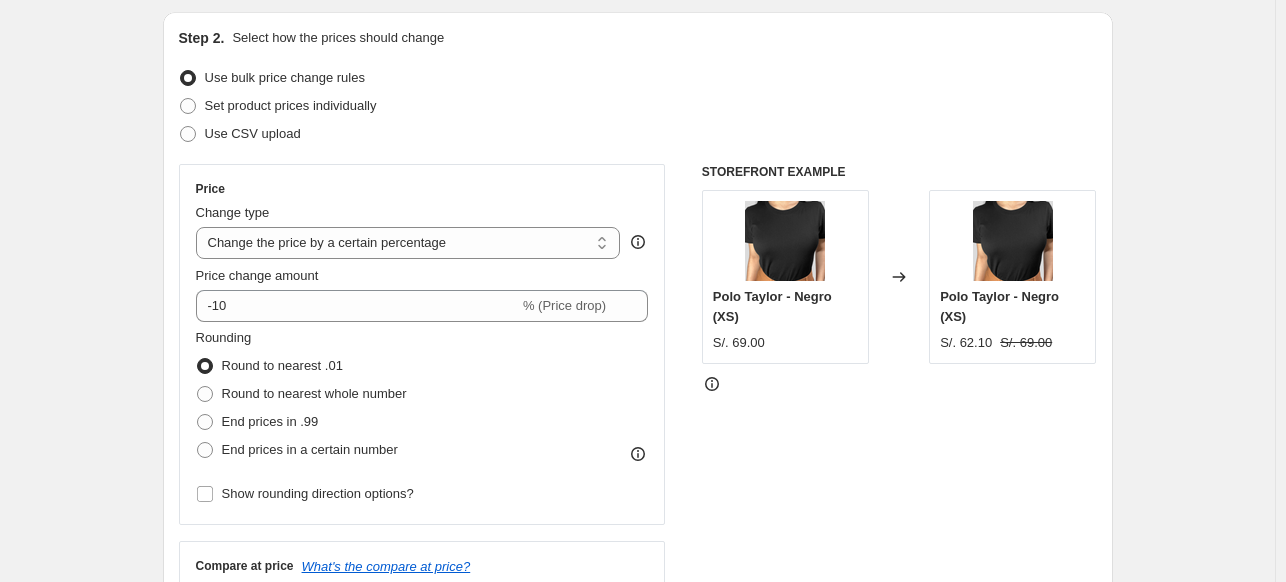 scroll, scrollTop: 206, scrollLeft: 0, axis: vertical 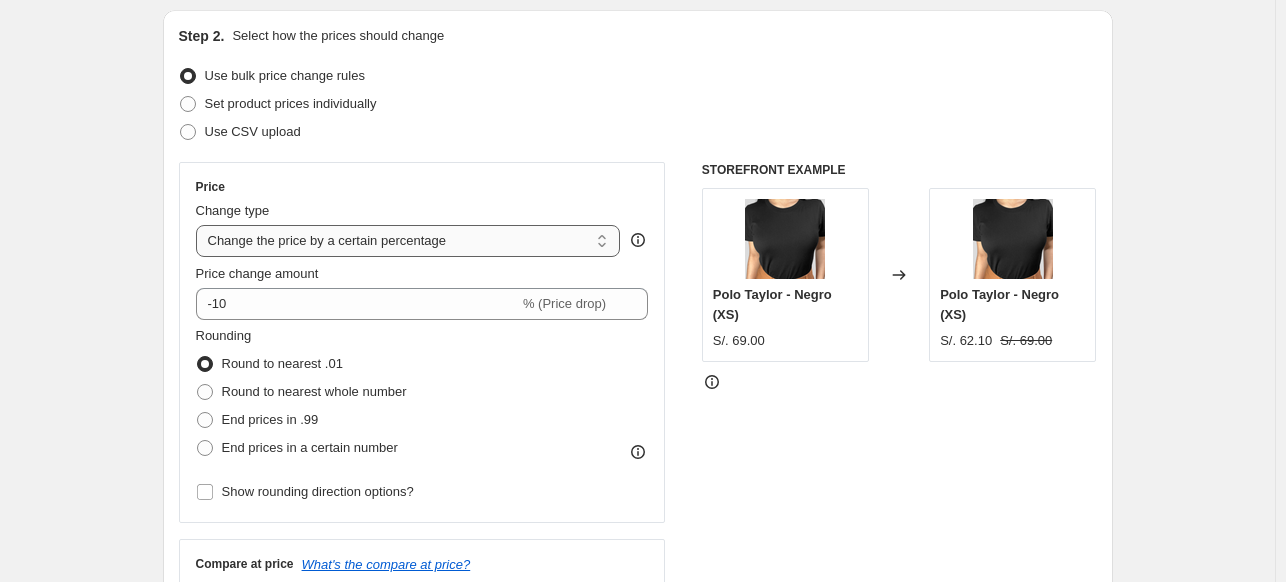 type on "[PERSON] [PERSON] Oferta45" 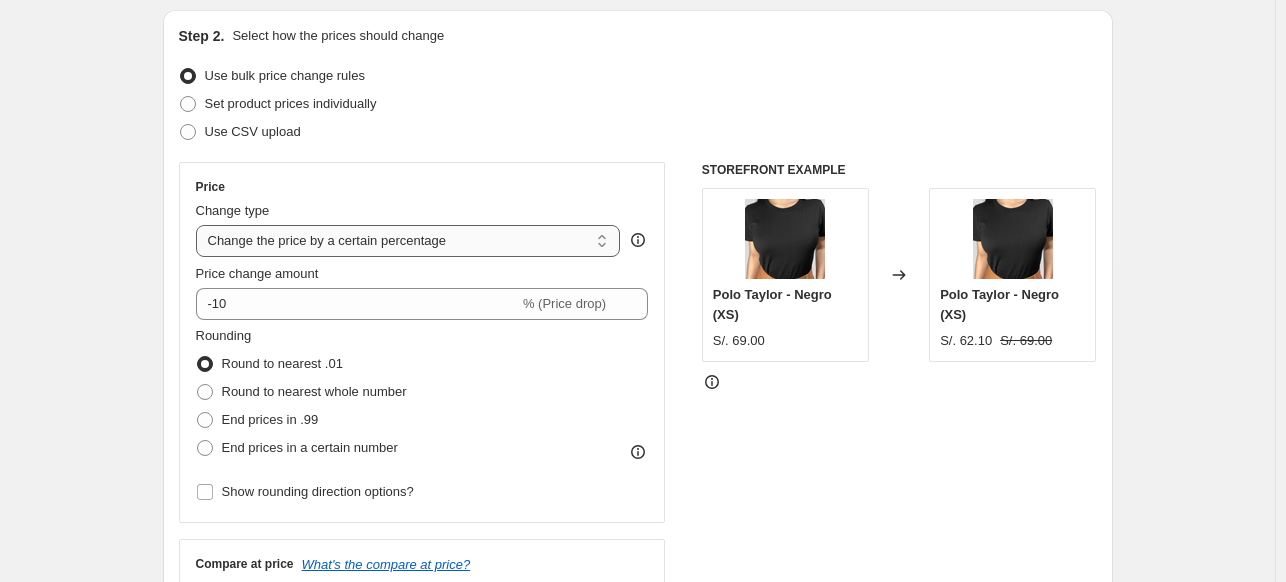 select on "by" 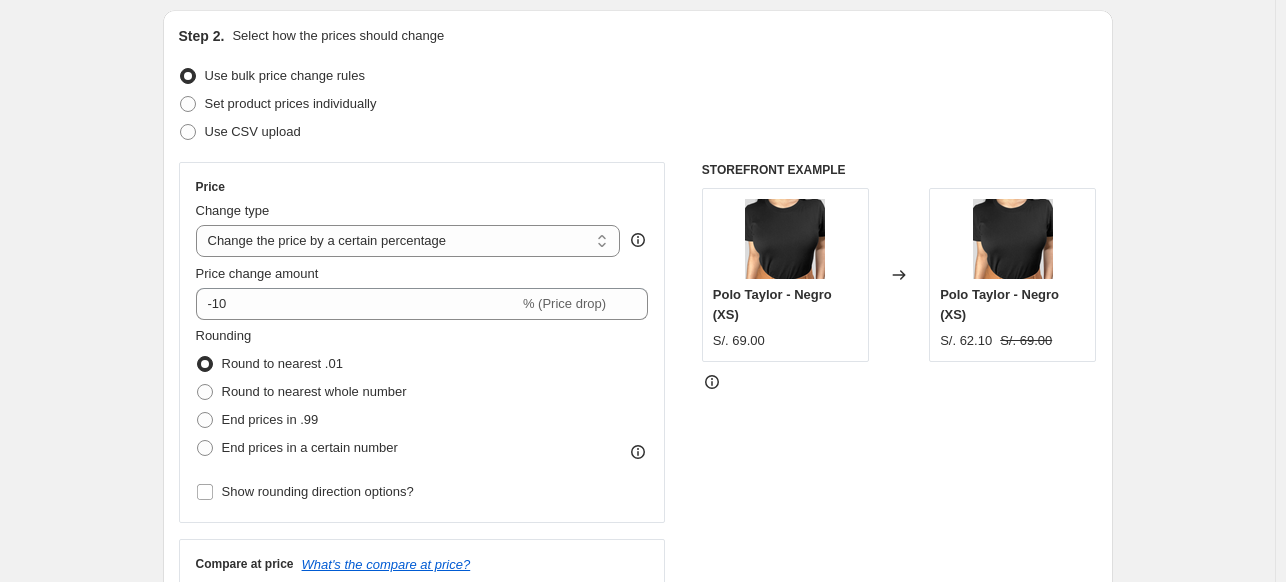 type on "-10.00" 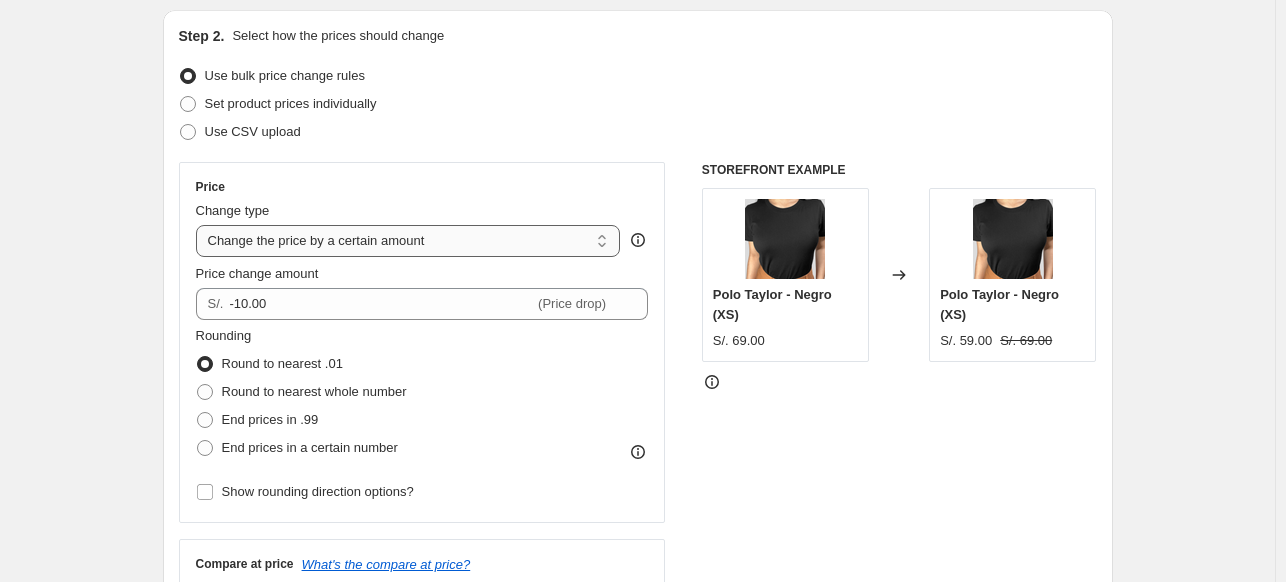 click on "Change the price to a certain amount Change the price by a certain amount Change the price by a certain percentage Change the price to the current compare at price (price before sale) Change the price by a certain amount relative to the compare at price Change the price by a certain percentage relative to the compare at price Don't change the price Change the price by a certain percentage relative to the cost per item Change price to certain cost margin" at bounding box center (408, 241) 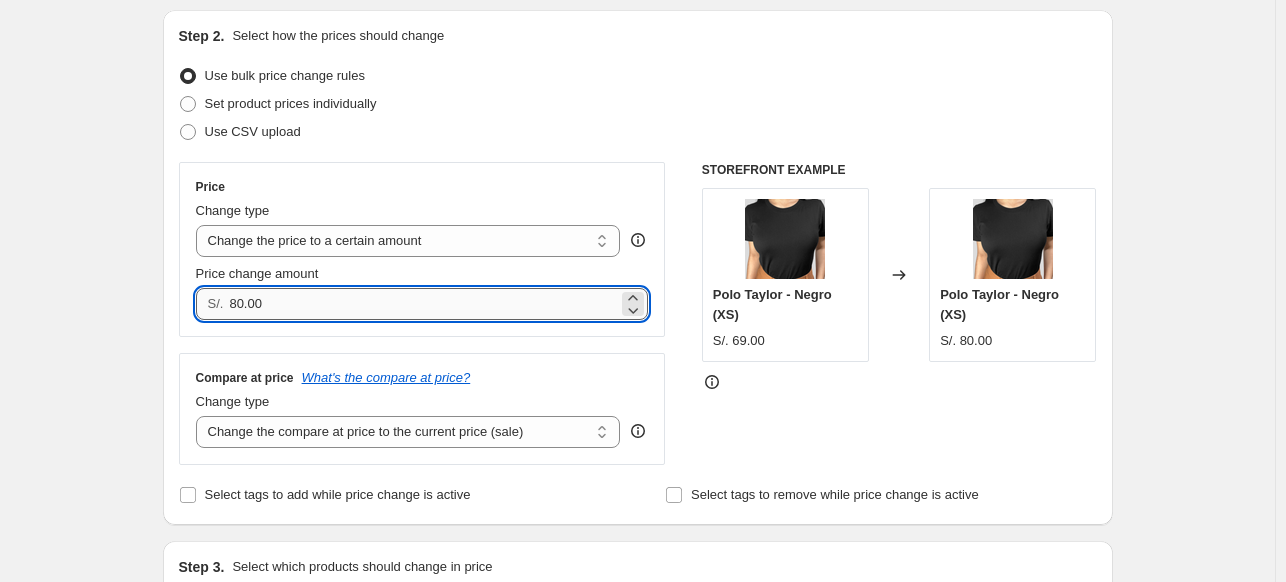 click on "80.00" at bounding box center (423, 304) 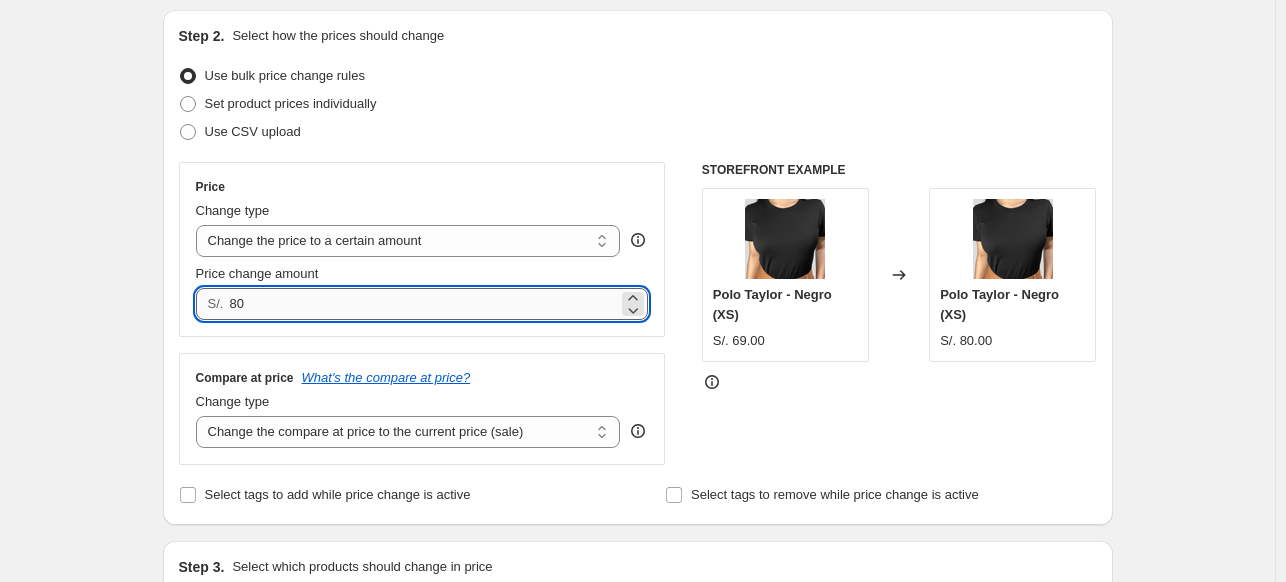 type on "8" 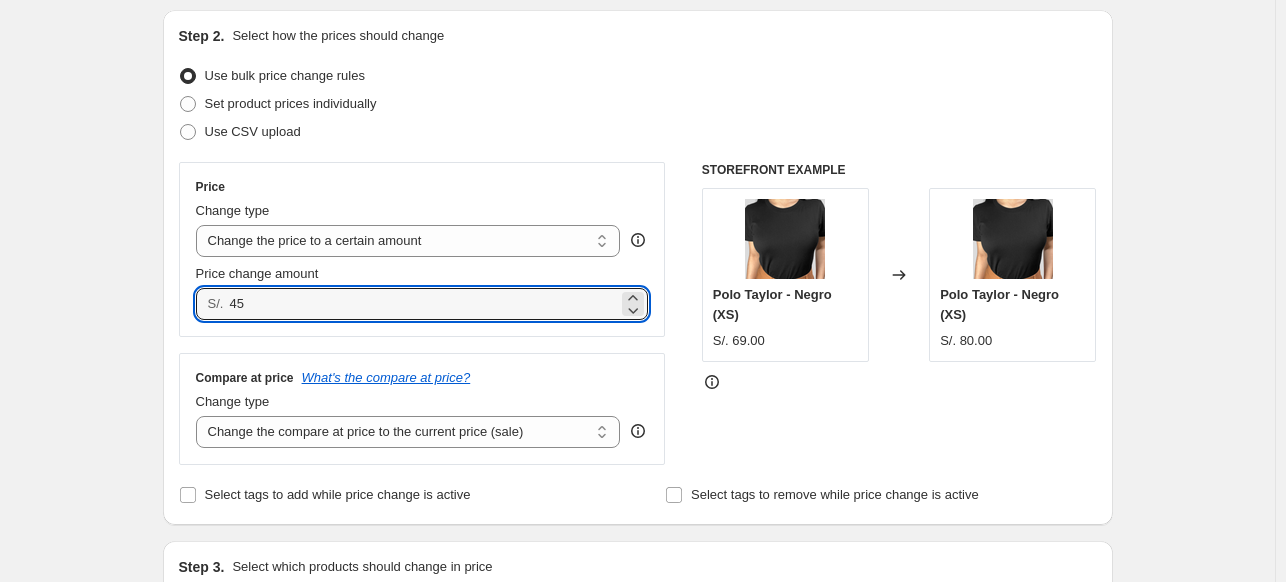type on "45.00" 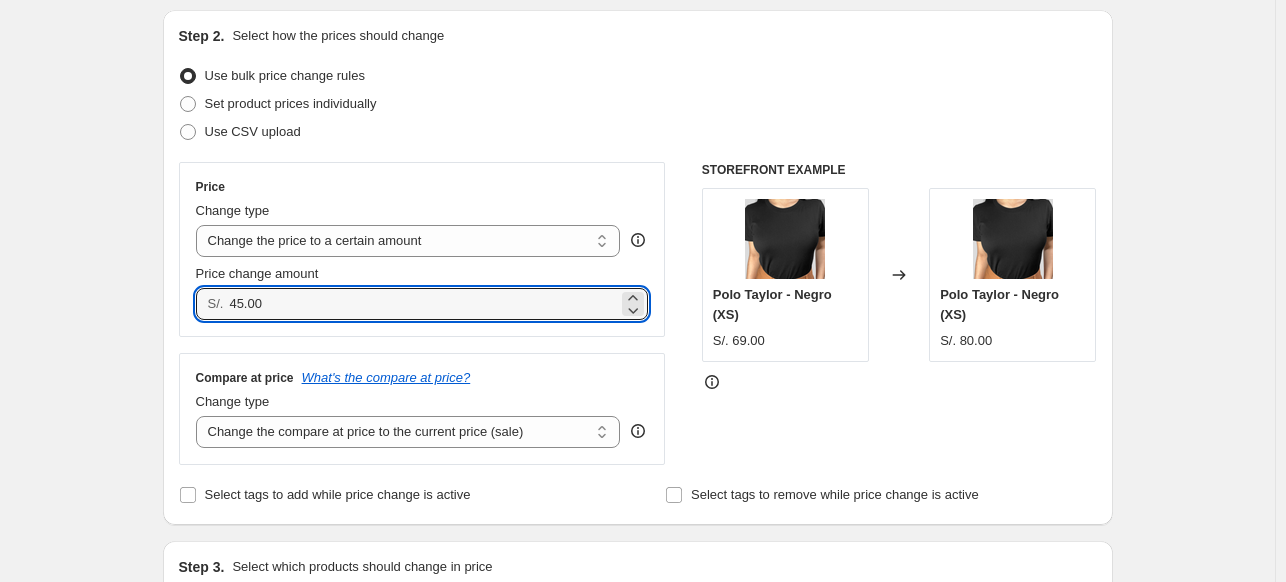 click on "Step 2. Select how the prices should change Use bulk price change rules Set product prices individually Use CSV upload Price Change type Change the price to a certain amount Change the price by a certain amount Change the price by a certain percentage Change the price to the current compare at price (price before sale) Change the price by a certain amount relative to the compare at price Change the price by a certain percentage relative to the compare at price Don't change the price Change the price by a certain percentage relative to the cost per item Change price to certain cost margin Change the price to a certain amount Price change amount S/. 45.00 Compare at price What's the compare at price? Change type Change the compare at price to the current price (sale) Change the compare at price to a certain amount Change the compare at price by a certain amount Change the compare at price by a certain percentage Change the compare at price by a certain amount relative to the actual price STOREFRONT EXAMPLE" at bounding box center (638, 267) 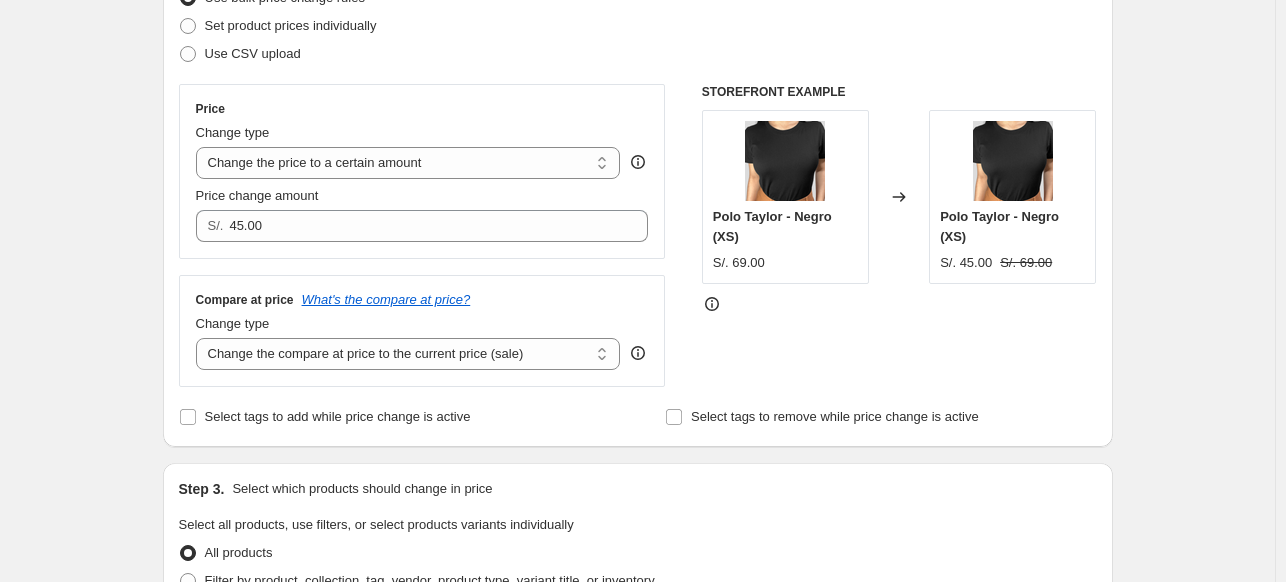 scroll, scrollTop: 284, scrollLeft: 0, axis: vertical 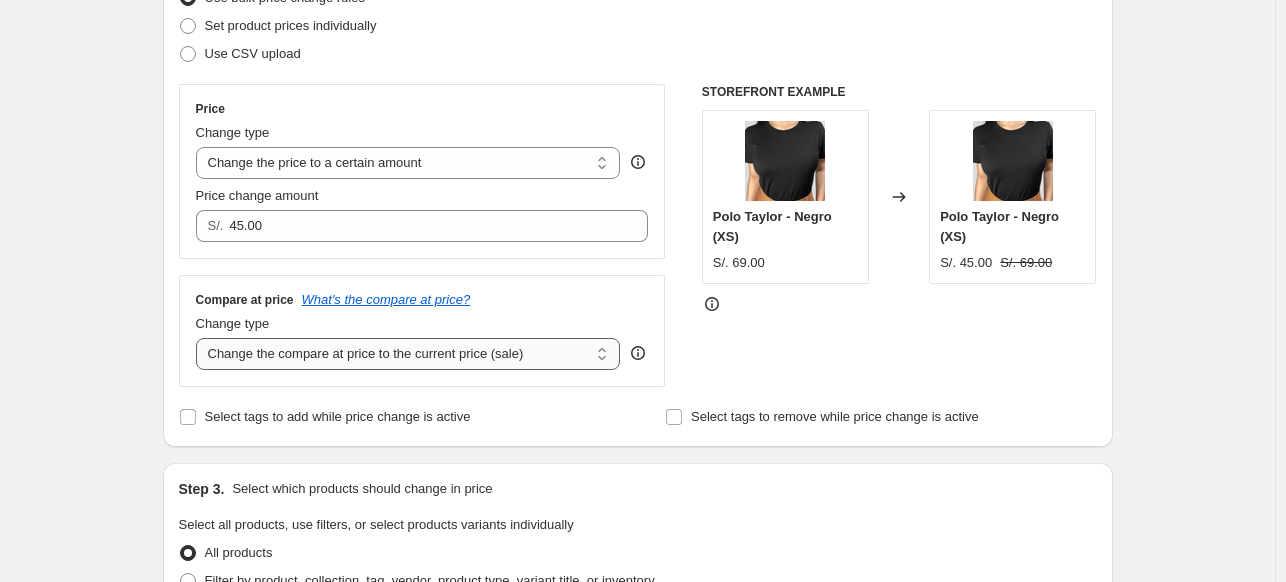 click on "Change the compare at price to the current price (sale) Change the compare at price to a certain amount Change the compare at price by a certain amount Change the compare at price by a certain percentage Change the compare at price by a certain amount relative to the actual price Change the compare at price by a certain percentage relative to the actual price Don't change the compare at price Remove the compare at price" at bounding box center (408, 354) 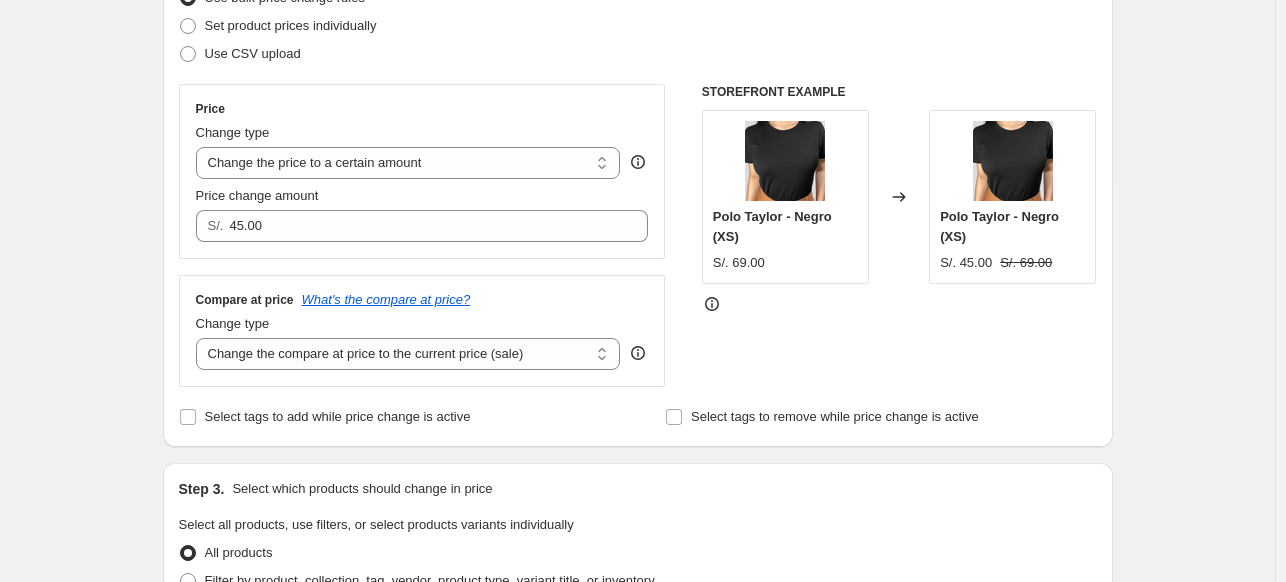 click on "Create new price change job. This page is ready Create new price change job Draft Step 1. Optionally give your price change job a title (eg "March 30% off sale on boots") [PERSON] [PERSON] Oferta45 This title is just for internal use, customers won't see it Step 2. Select how the prices should change Use bulk price change rules Set product prices individually Use CSV upload Price Change type Change the price to a certain amount Change the price by a certain amount Change the price by a certain percentage Change the price to the current compare at price (price before sale) Change the price by a certain amount relative to the compare at price Change the price by a certain percentage relative to the compare at price Don't change the price Change the price by a certain percentage relative to the cost per item Change price to certain cost margin Change the price to a certain amount Price change amount S/. 45.00 Compare at price What's the compare at price? Change type Change the compare at price to a certain amount" at bounding box center [638, 622] 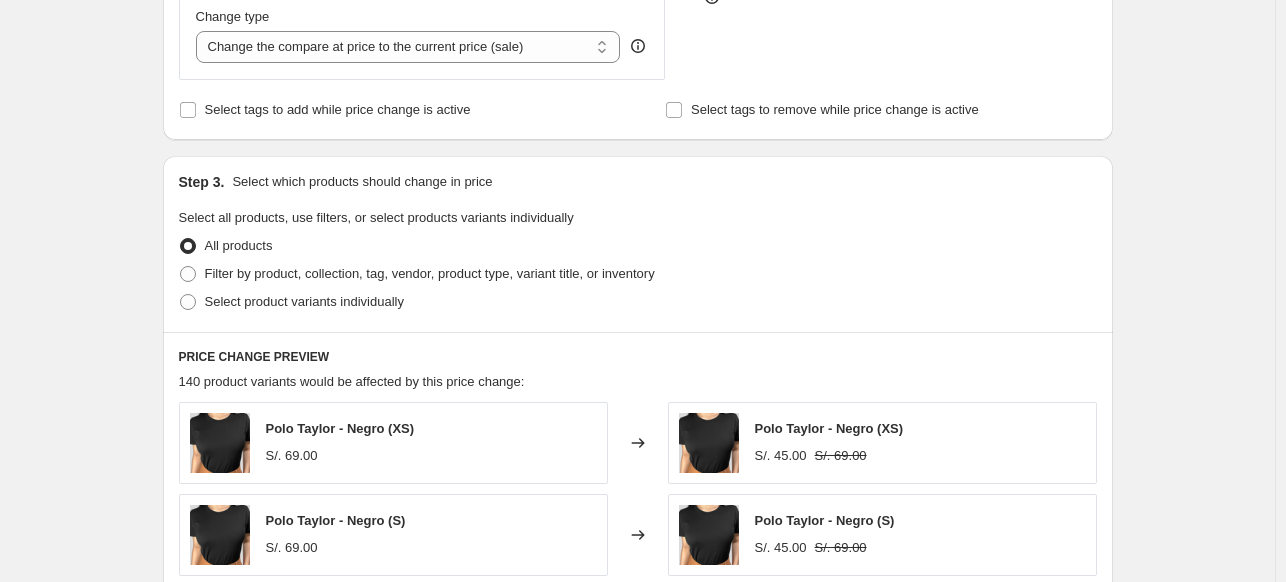 scroll, scrollTop: 592, scrollLeft: 0, axis: vertical 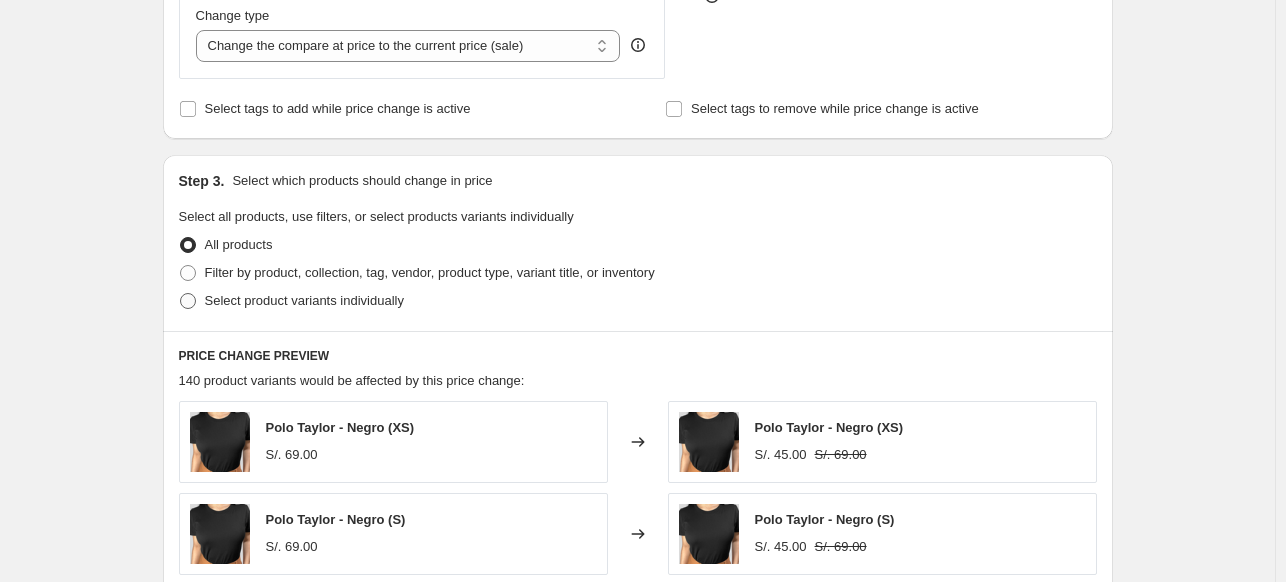 click at bounding box center [188, 301] 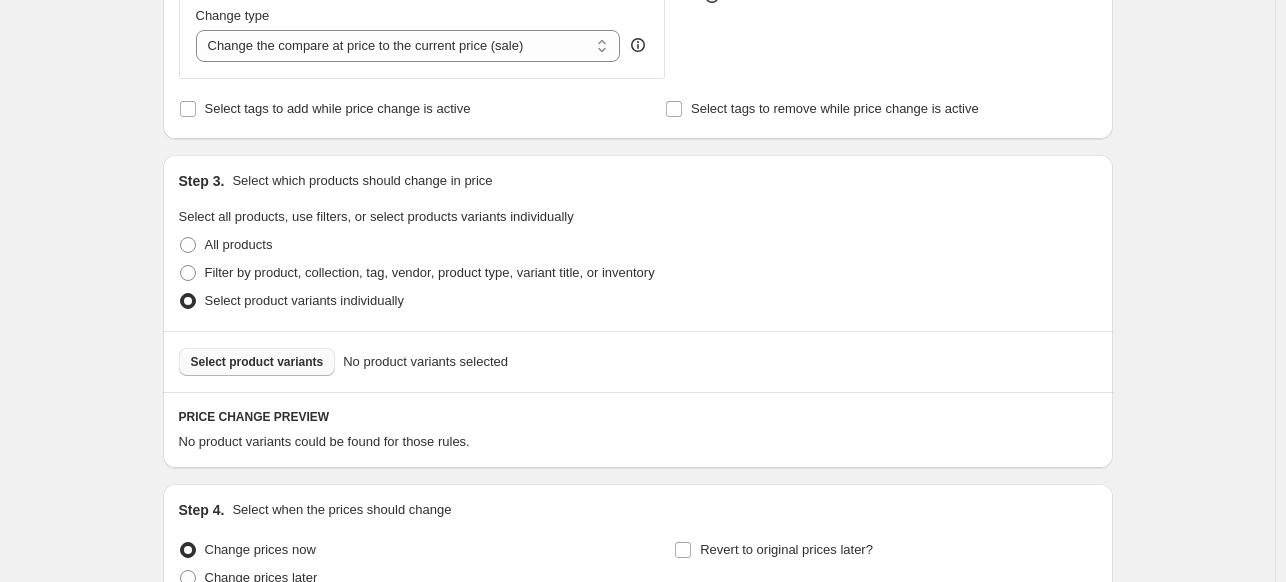 click on "Select product variants" at bounding box center [257, 362] 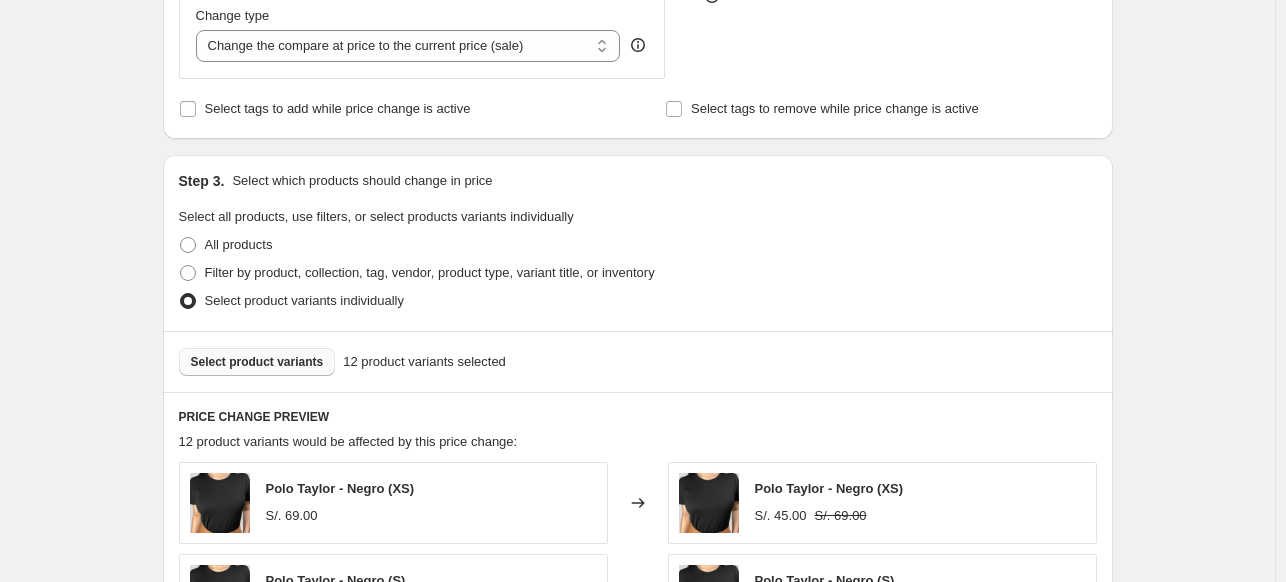 click on "Select product variants" at bounding box center (257, 362) 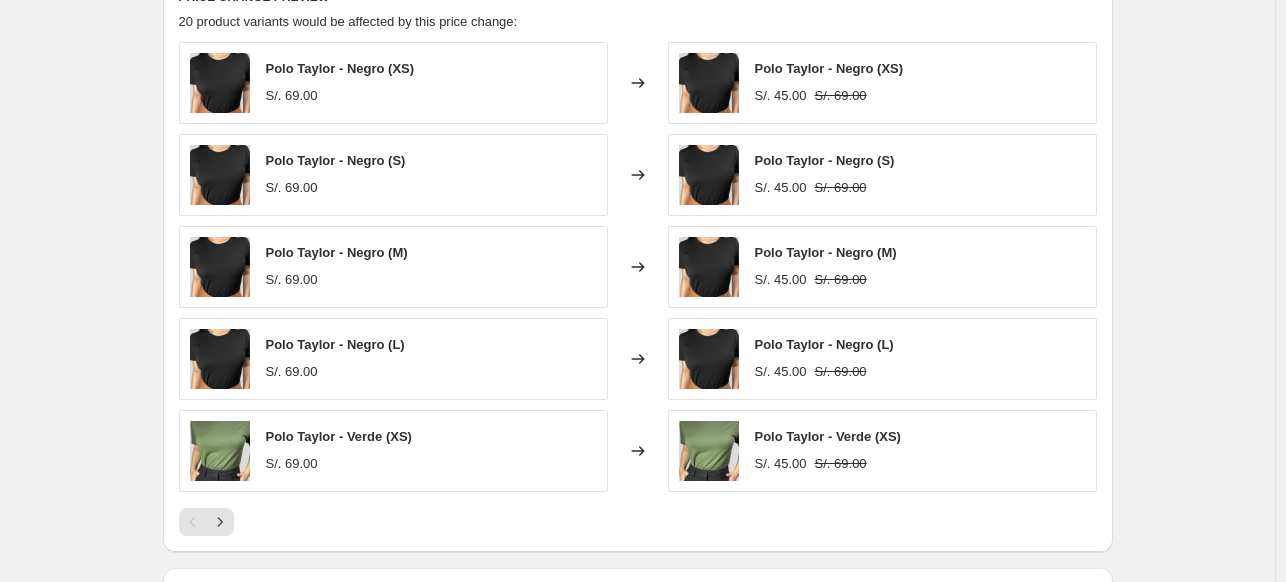 scroll, scrollTop: 1289, scrollLeft: 0, axis: vertical 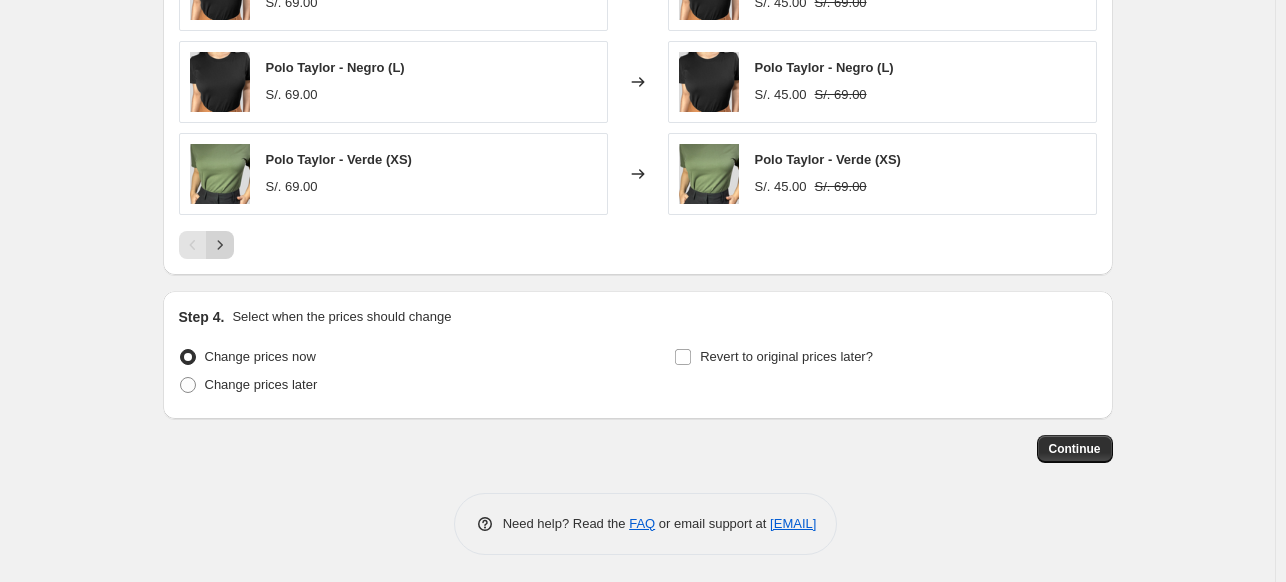 click at bounding box center [220, 245] 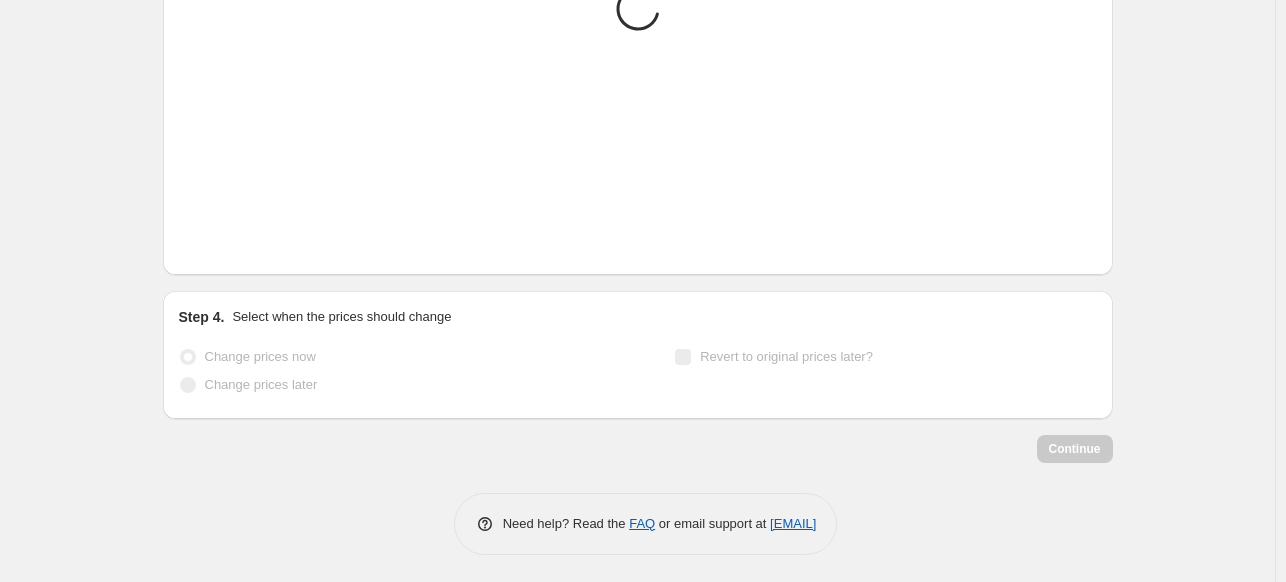 click at bounding box center (220, 245) 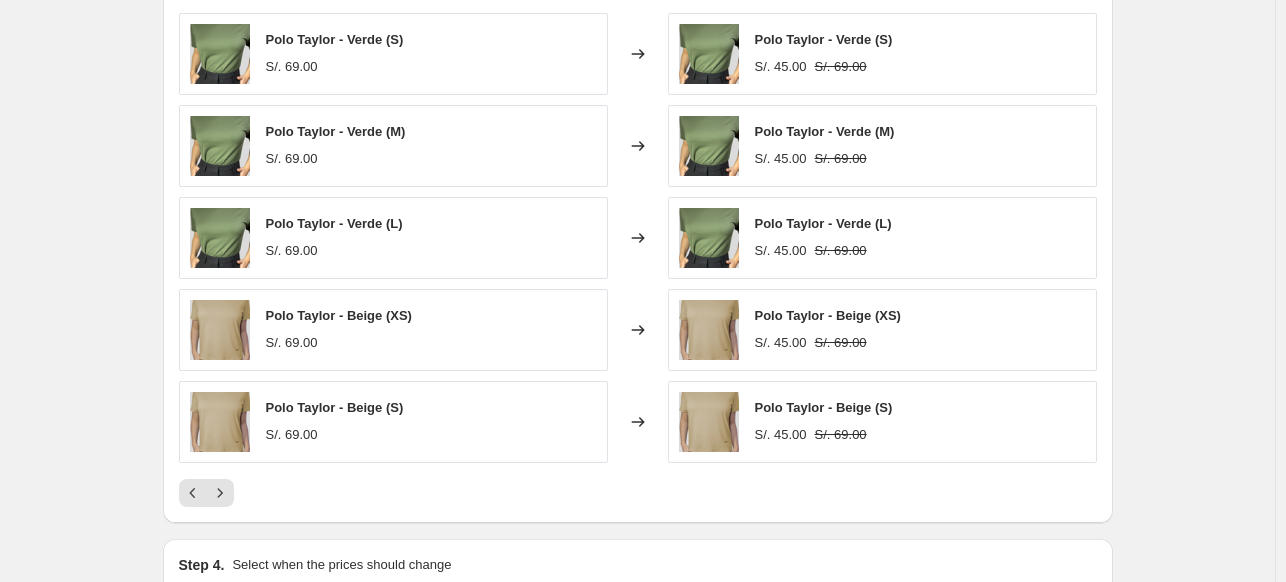 scroll, scrollTop: 1044, scrollLeft: 0, axis: vertical 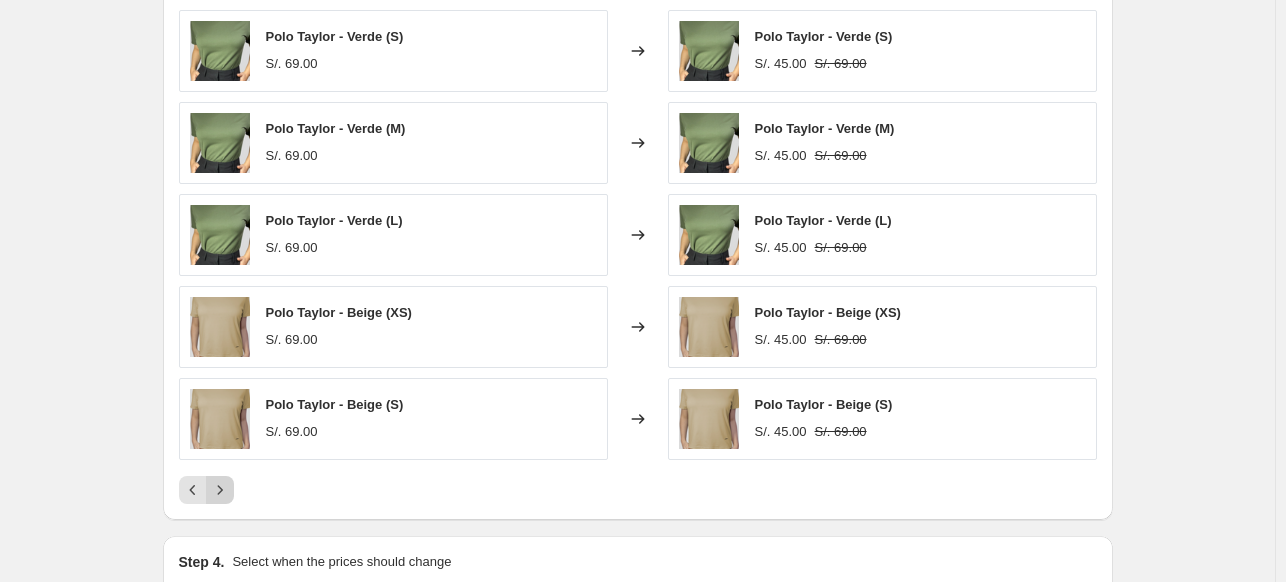 click 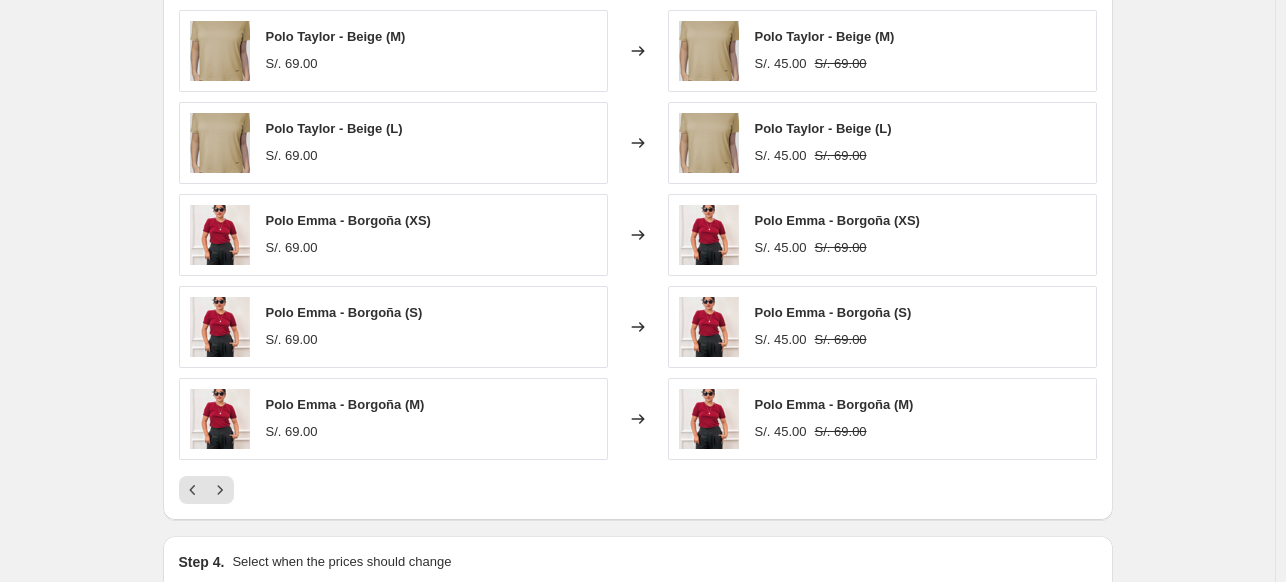 scroll, scrollTop: 1289, scrollLeft: 0, axis: vertical 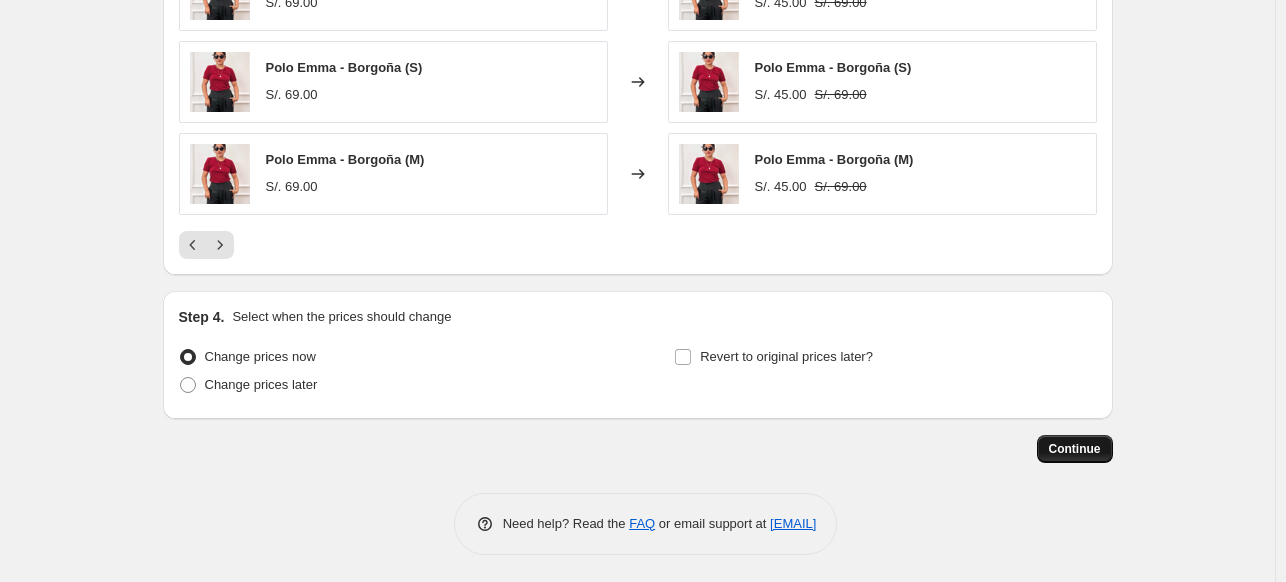 click on "Continue" at bounding box center [1075, 449] 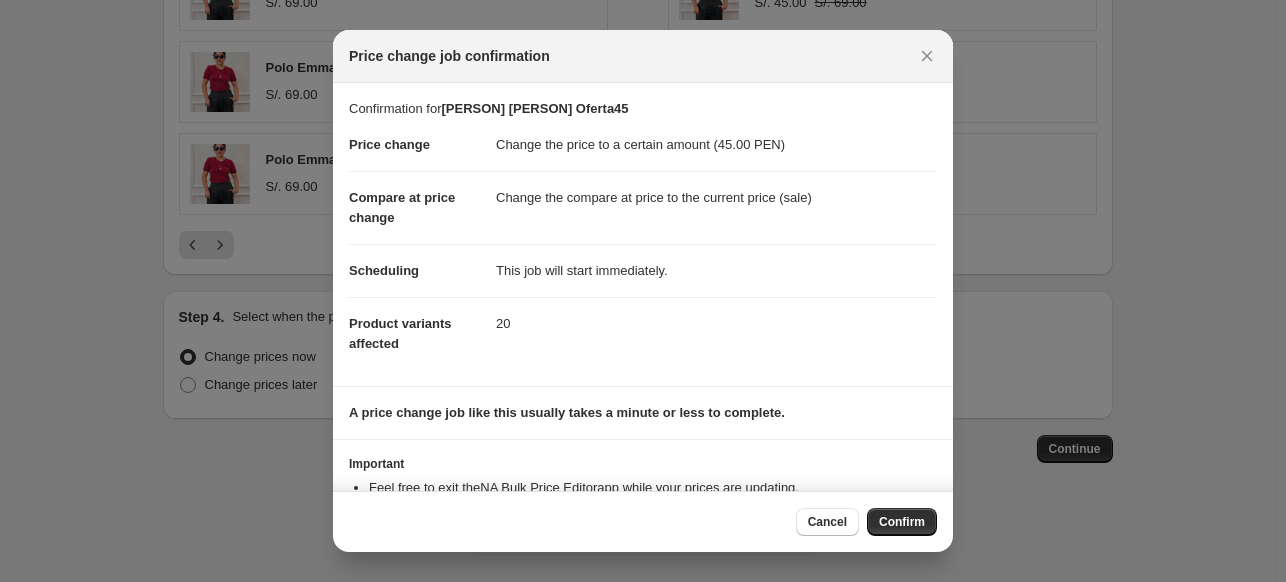 scroll, scrollTop: 73, scrollLeft: 0, axis: vertical 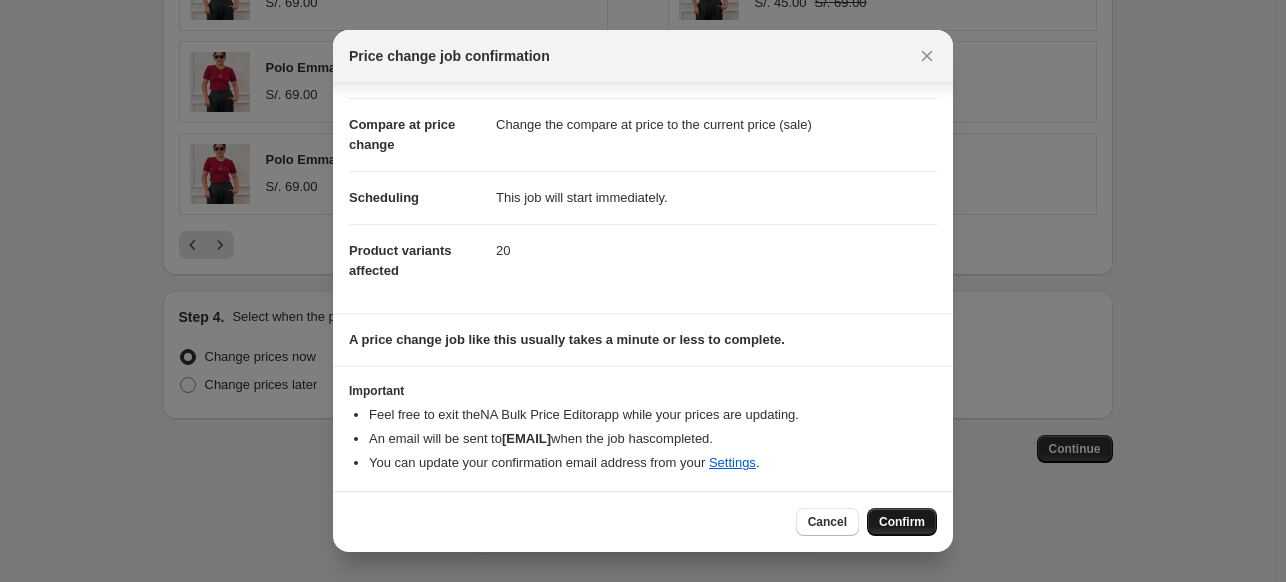 click on "Confirm" at bounding box center [902, 522] 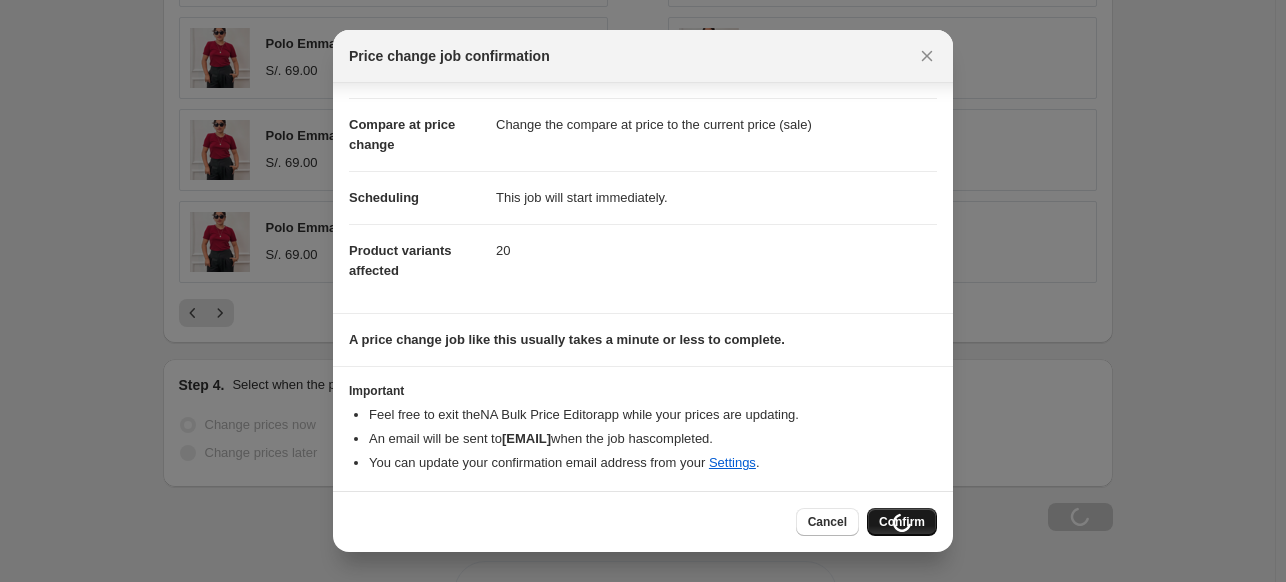 scroll, scrollTop: 1357, scrollLeft: 0, axis: vertical 